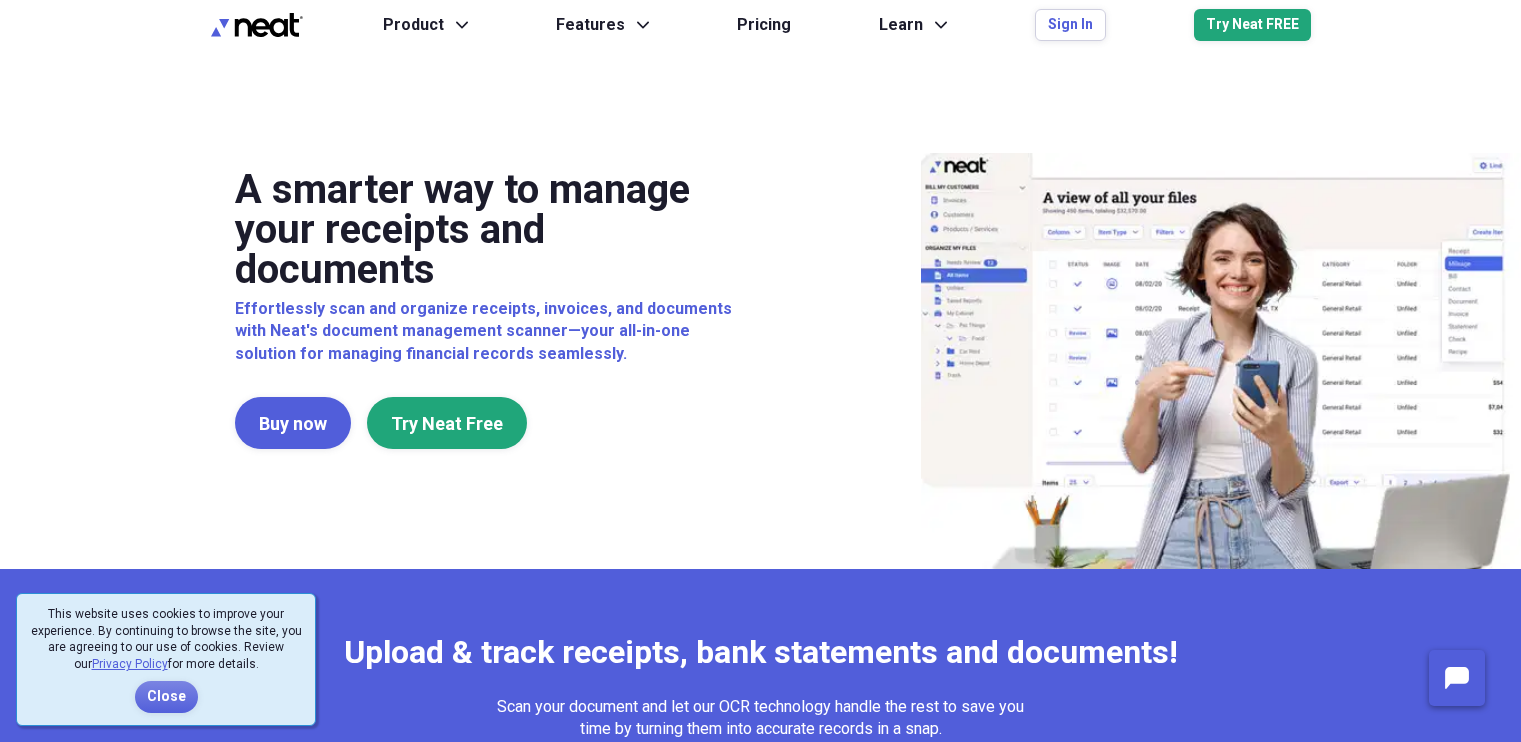 scroll, scrollTop: 0, scrollLeft: 0, axis: both 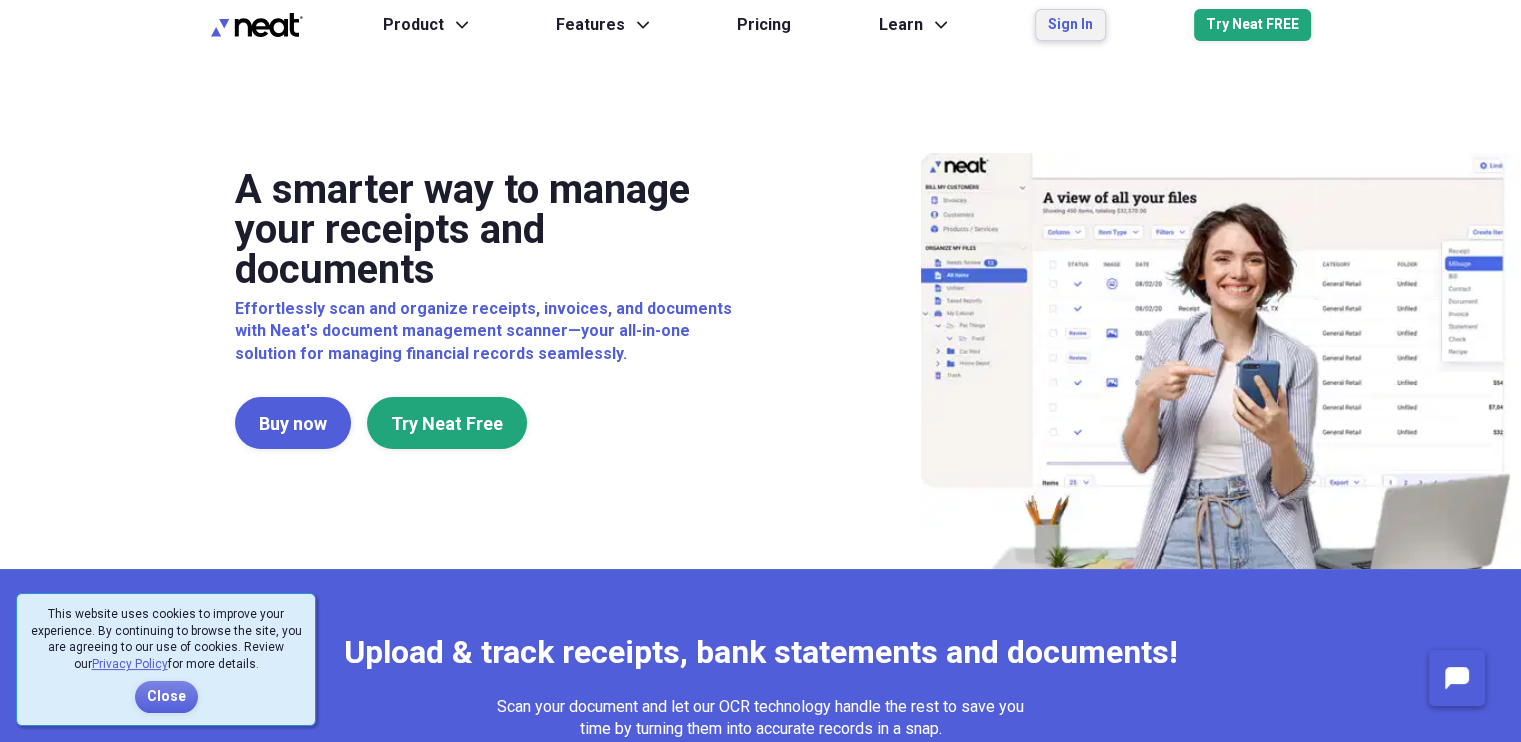 click on "Sign In" at bounding box center [1070, 25] 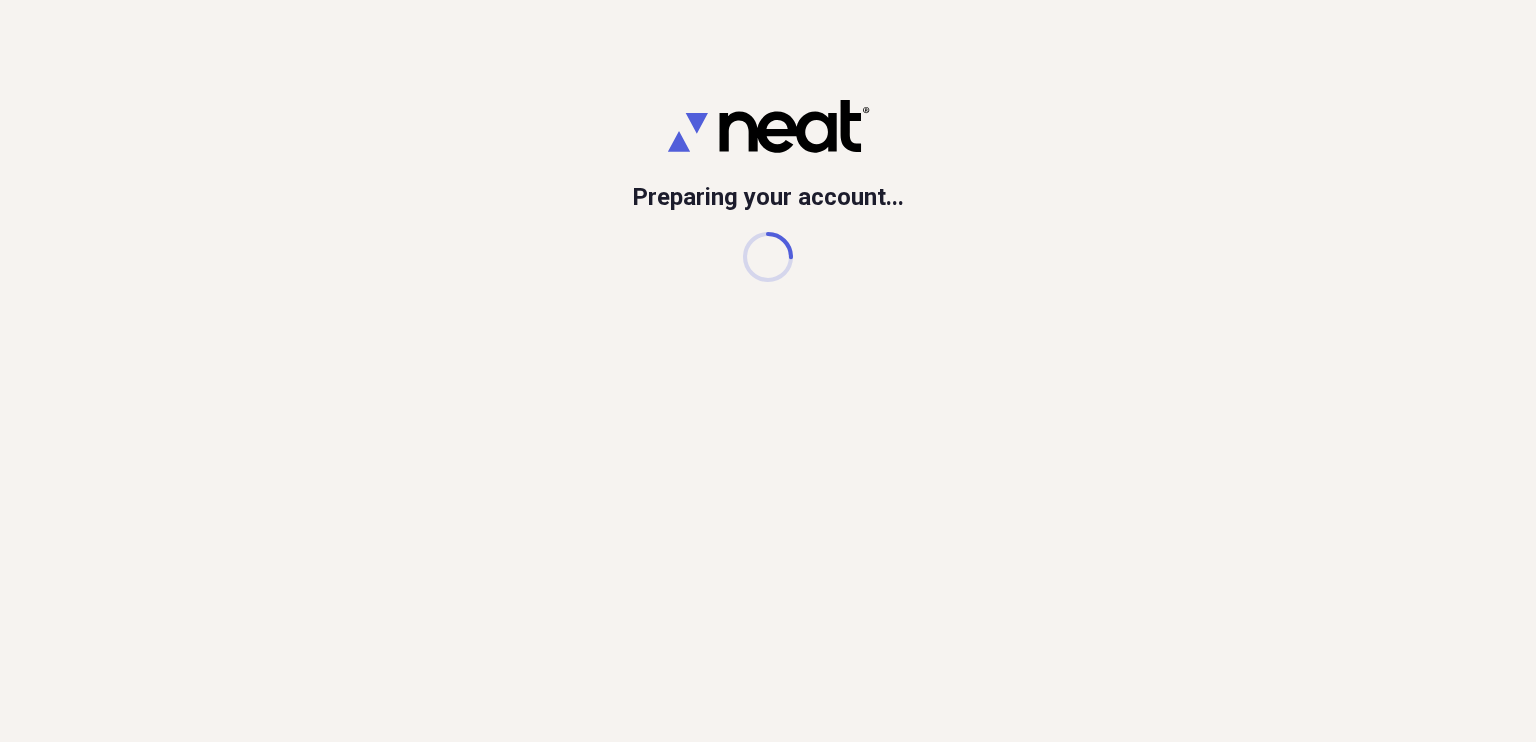 scroll, scrollTop: 0, scrollLeft: 0, axis: both 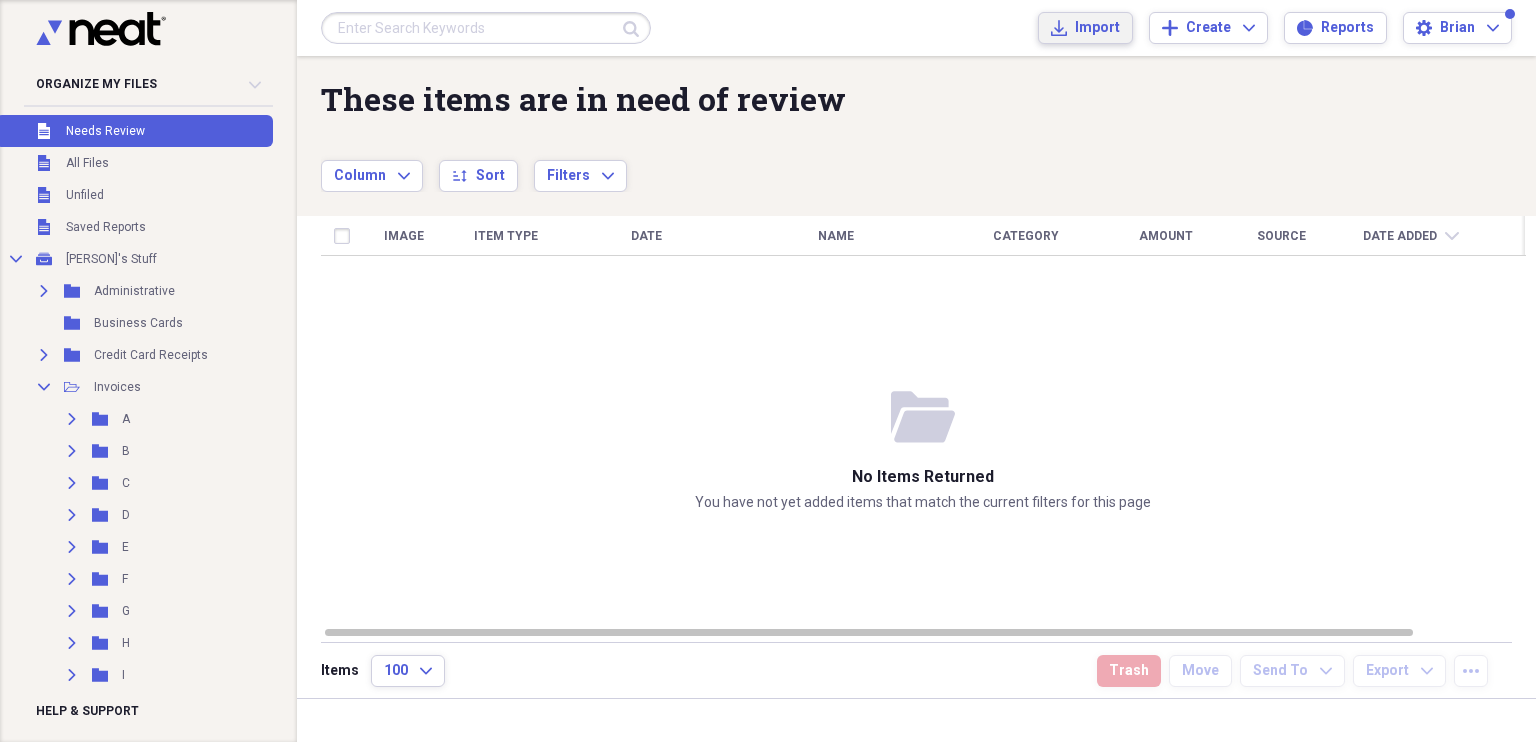 click on "Import Import" at bounding box center (1085, 28) 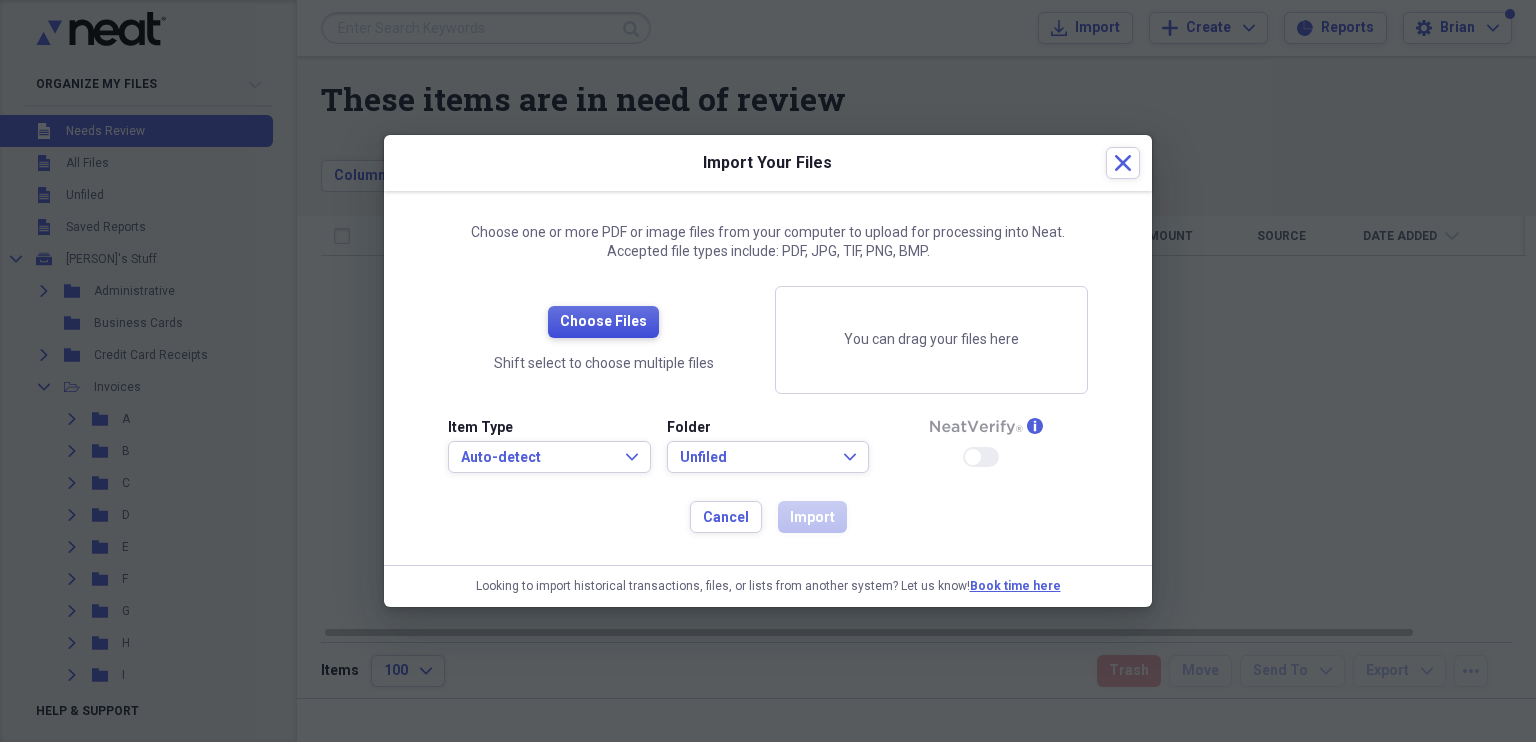 click on "Choose Files" at bounding box center (603, 322) 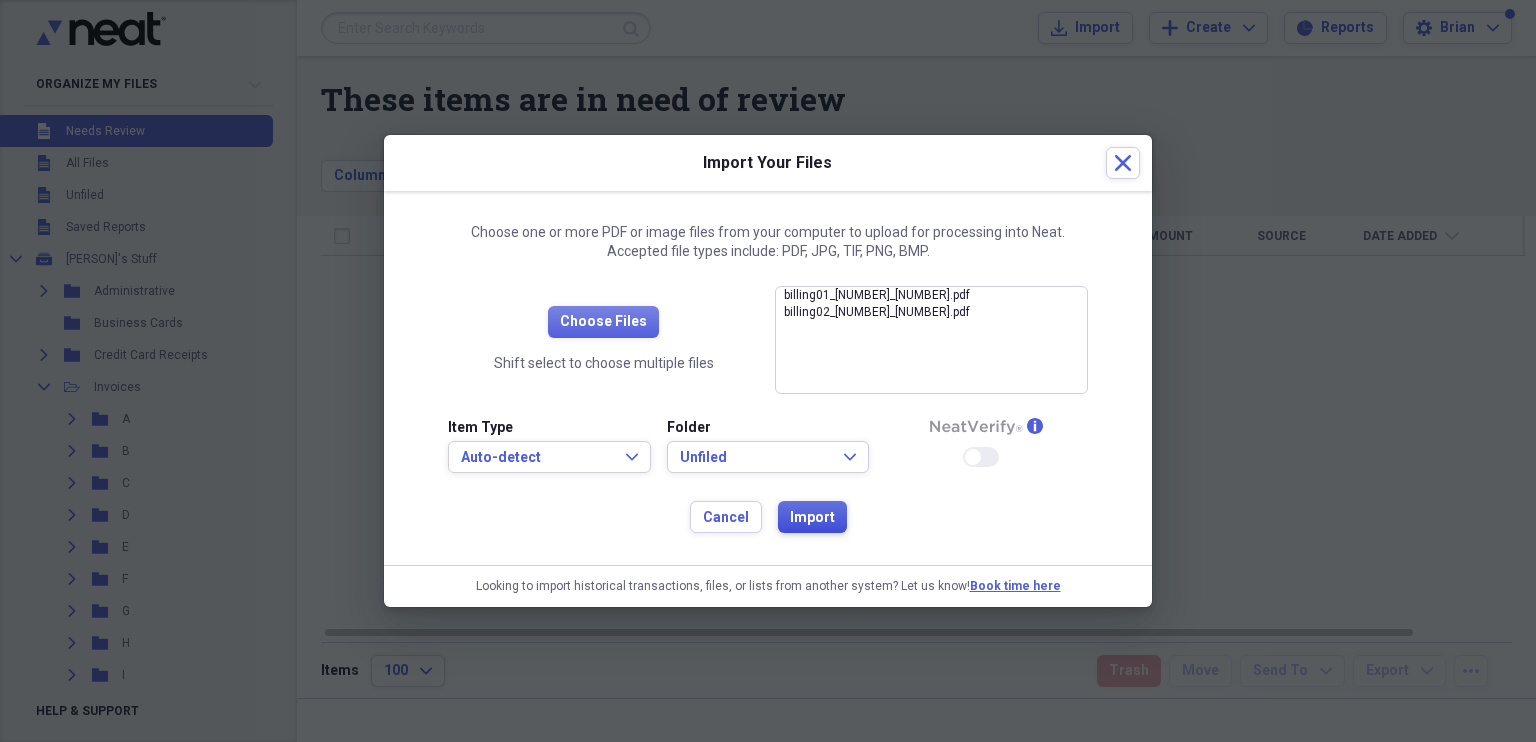 click on "Import" at bounding box center [812, 518] 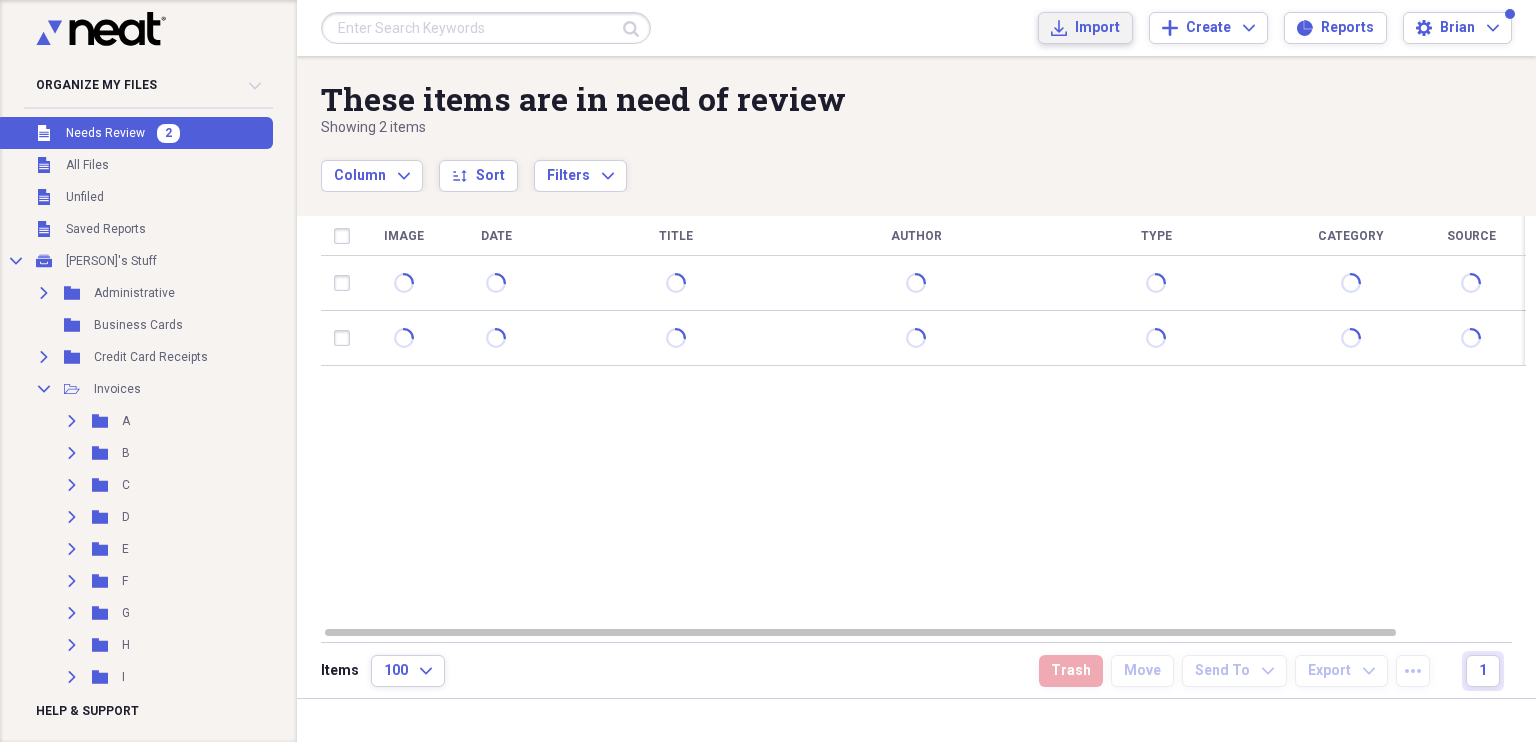 click on "Import Import" at bounding box center (1085, 28) 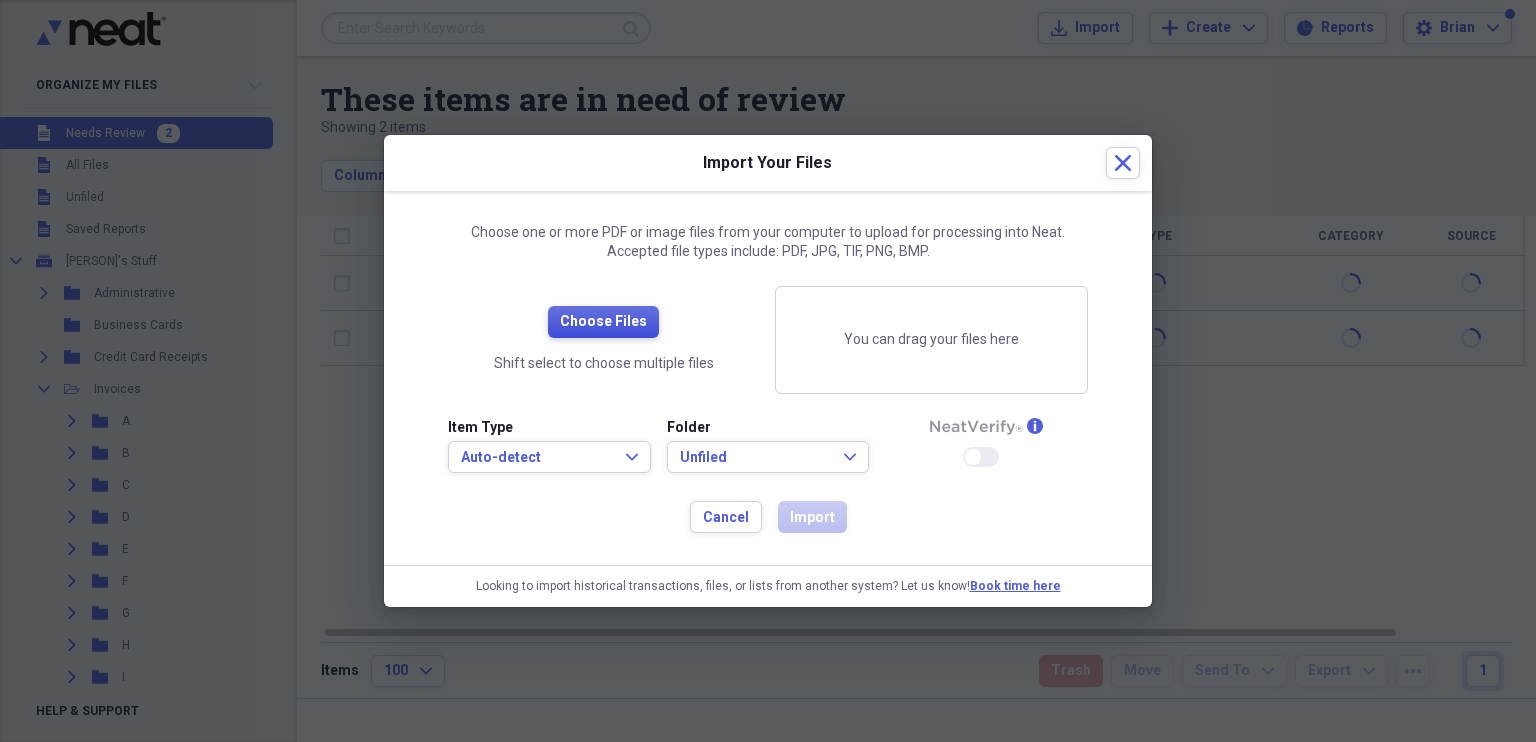 click on "Choose Files" at bounding box center (603, 322) 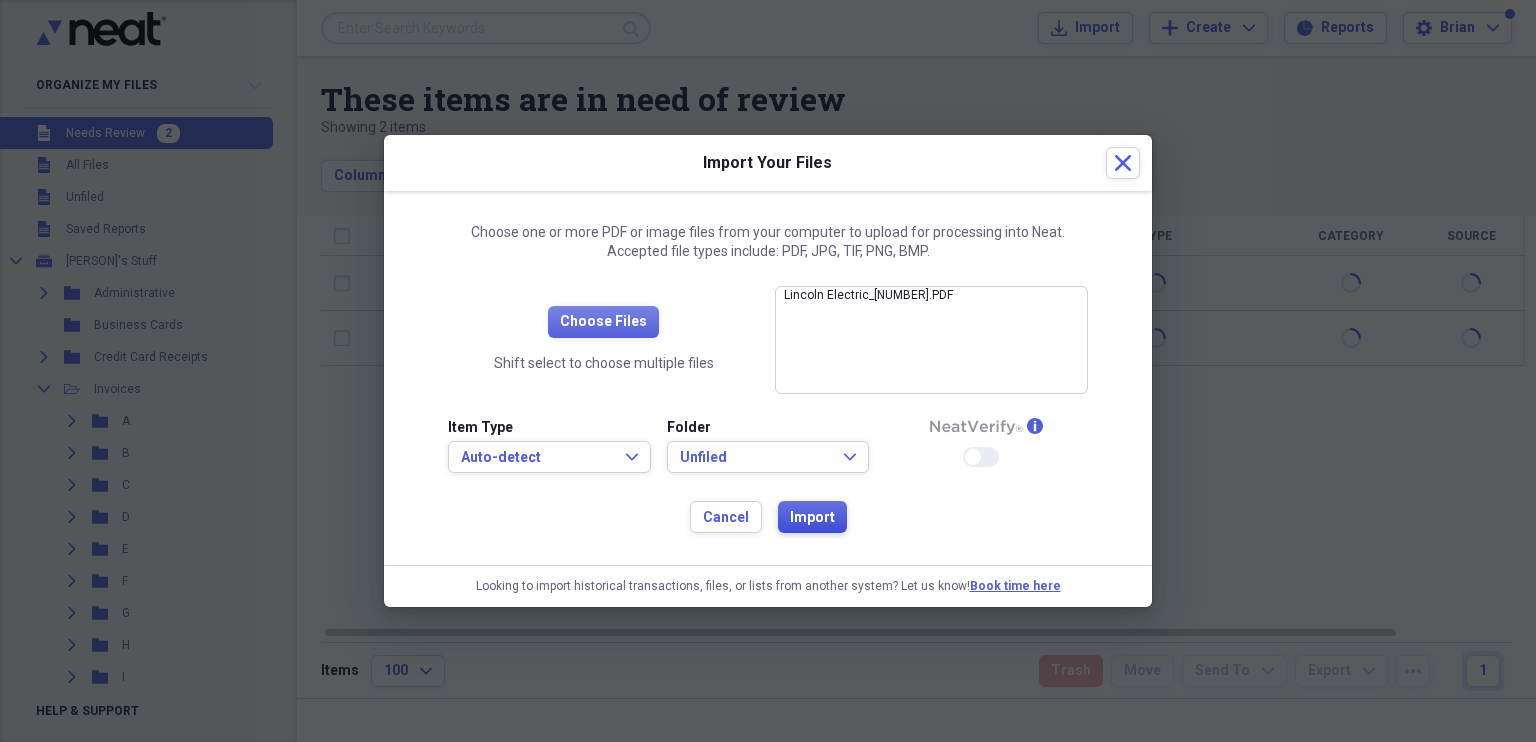 click on "Import" at bounding box center (812, 518) 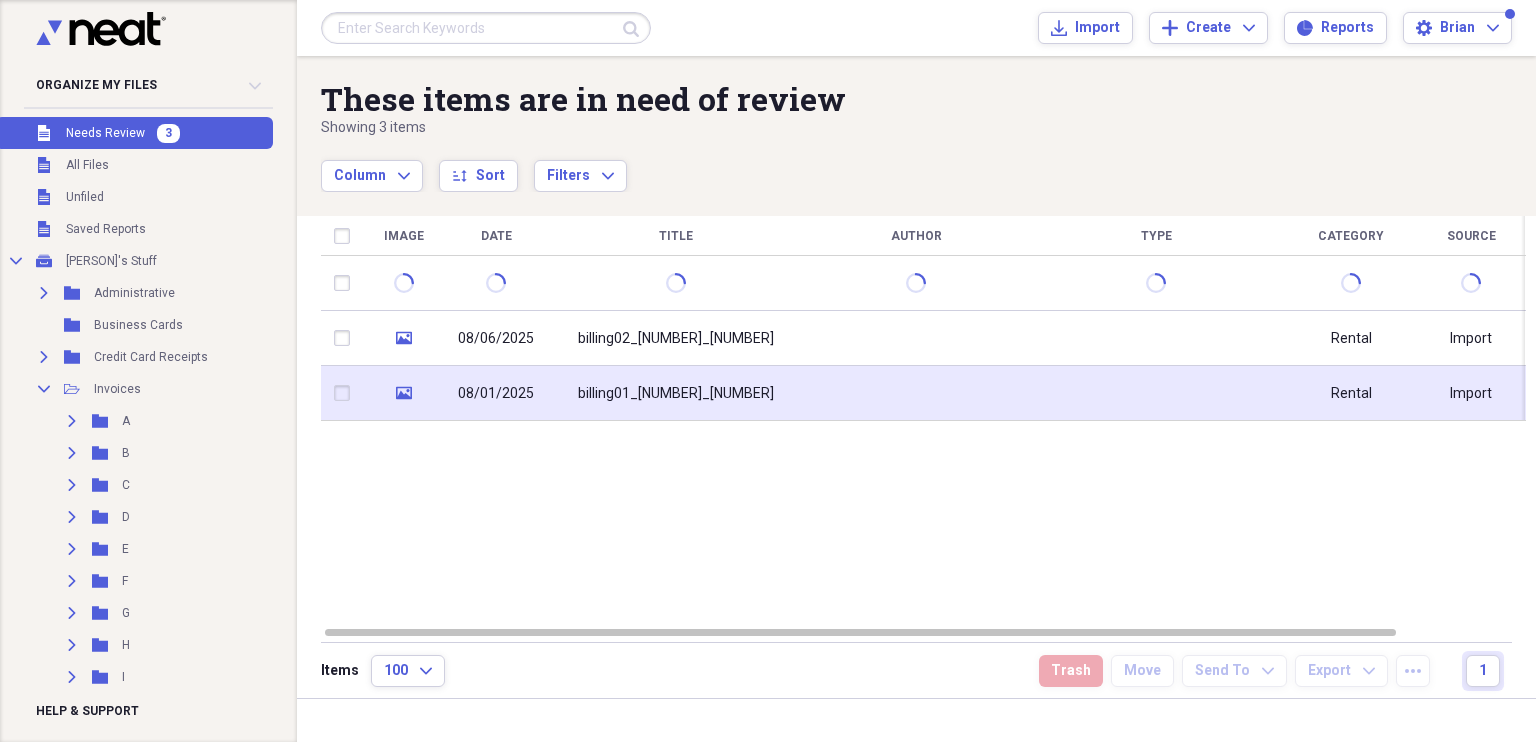 click on "billing01_[NUMBER]_[NUMBER]" at bounding box center [676, 394] 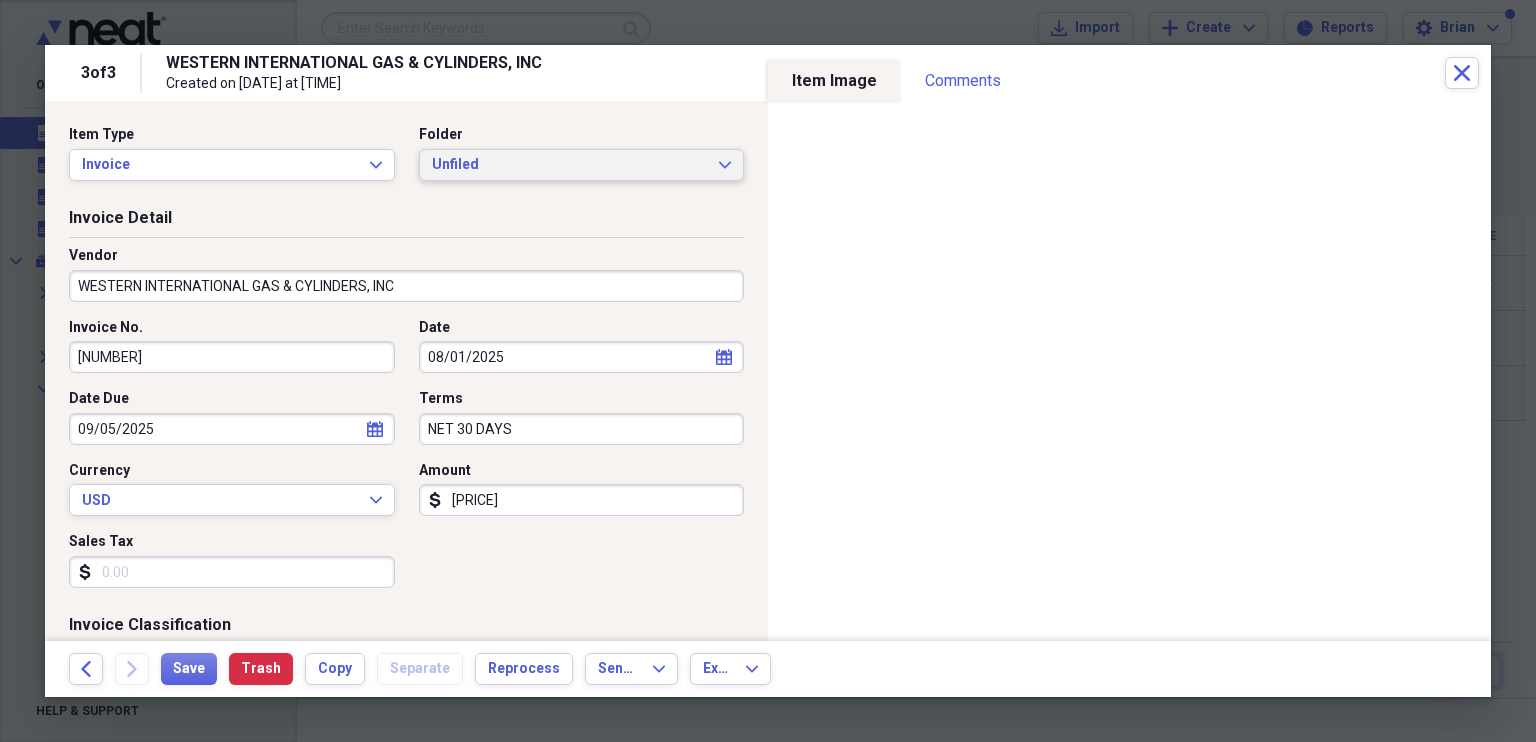 click on "Unfiled" at bounding box center (570, 165) 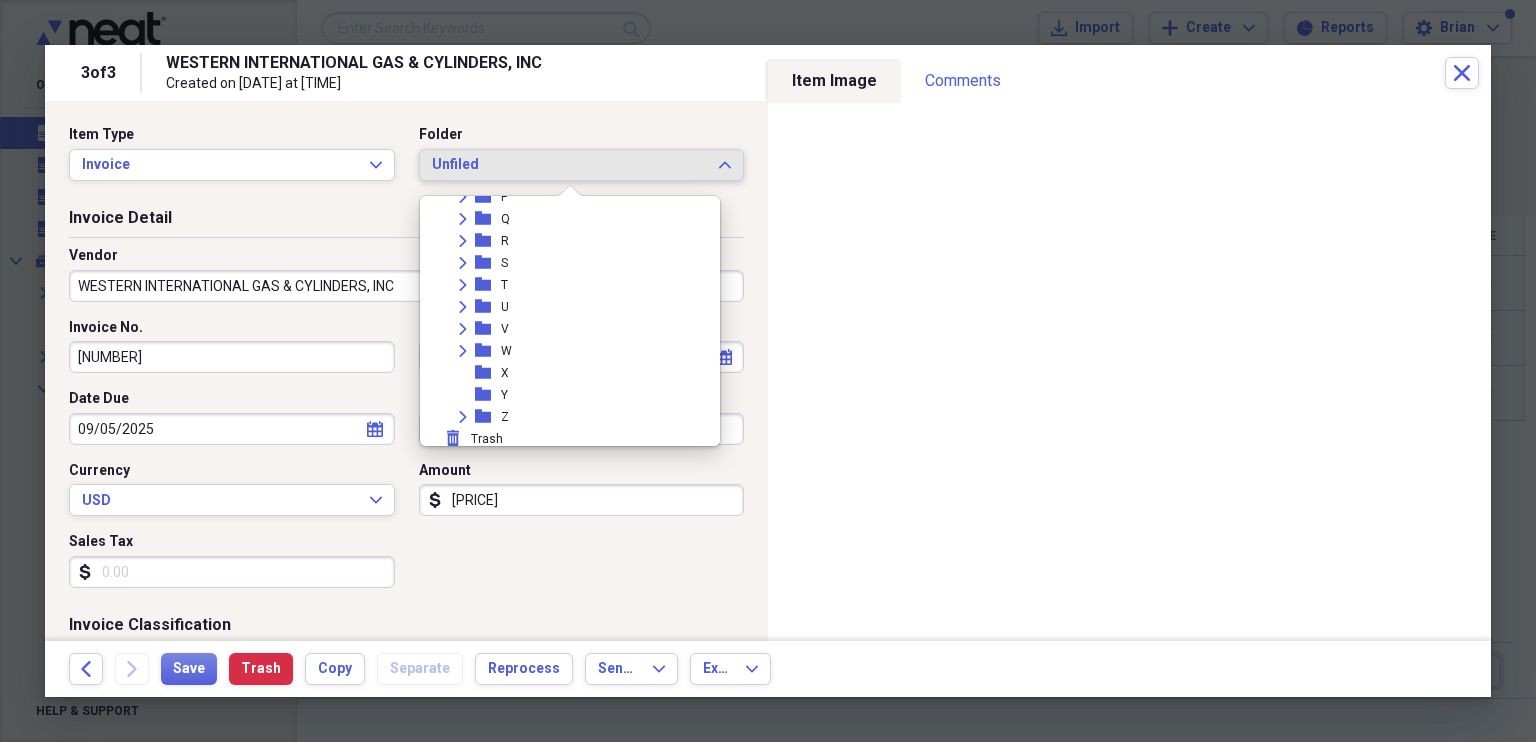 scroll, scrollTop: 490, scrollLeft: 0, axis: vertical 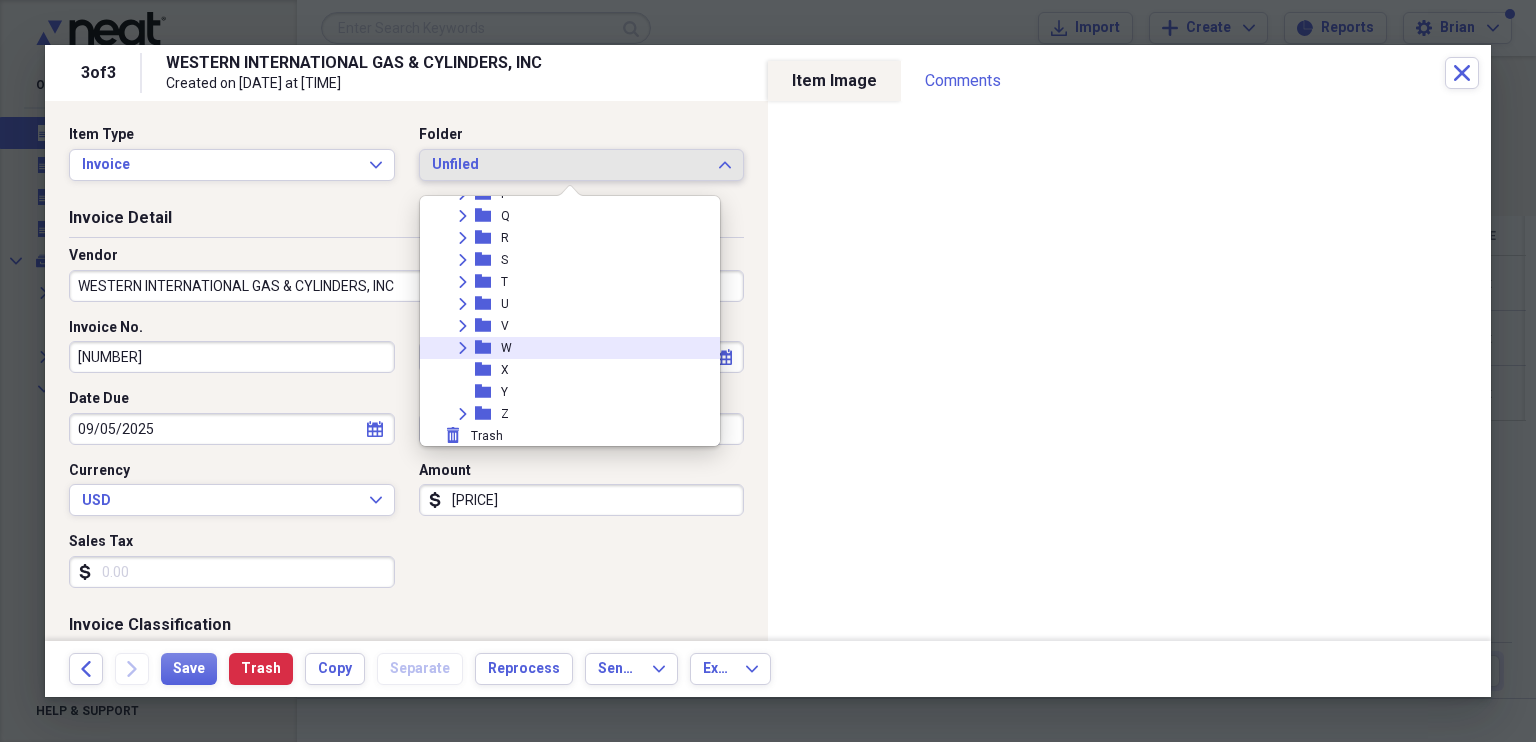 click 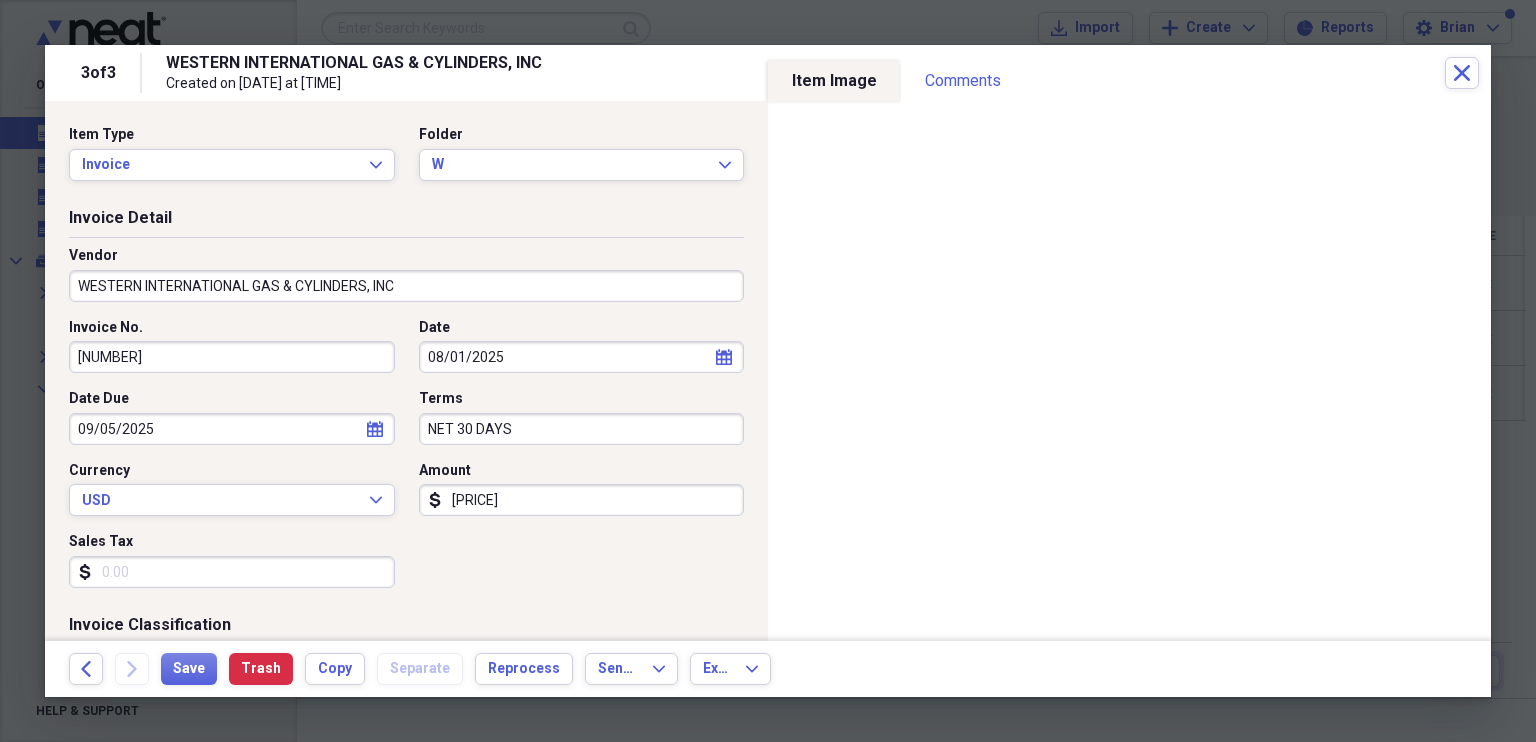 click on "Vendor WESTERN INTERNATIONAL GAS & CYLINDERS, INC" at bounding box center [406, 282] 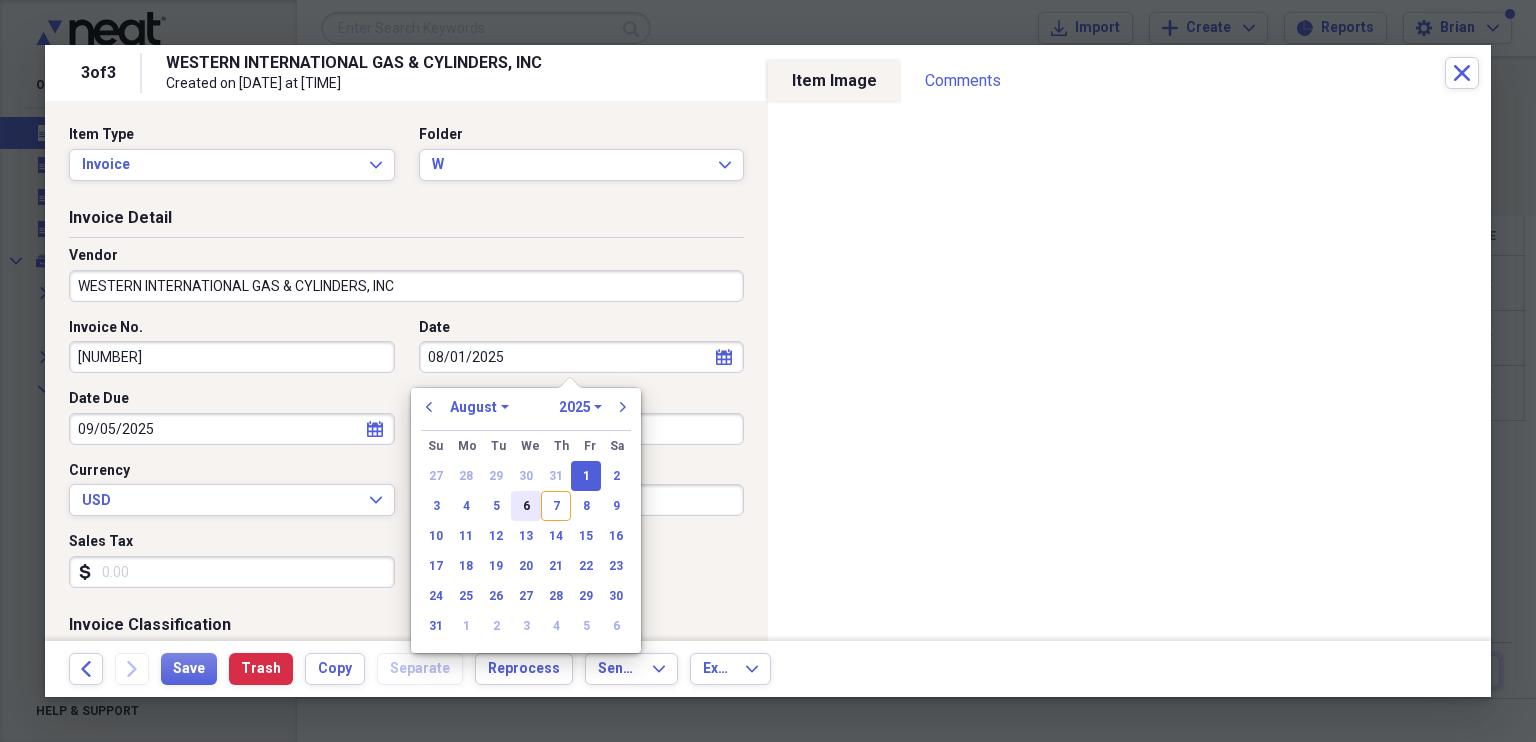 click on "6" at bounding box center [526, 506] 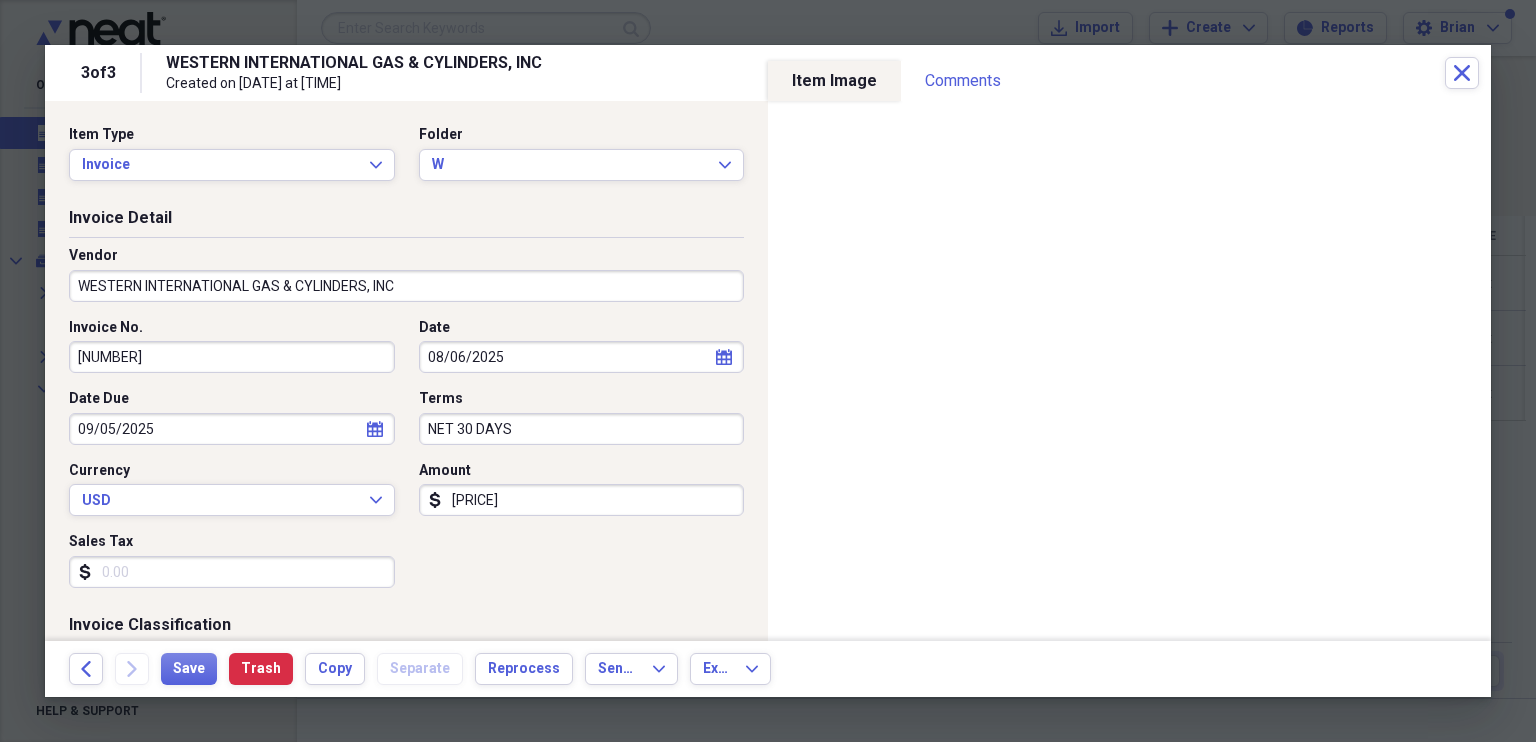click on "Invoice No. [NUMBER] Date [DATE] calendar Calendar Date Due [DATE] calendar Calendar Terms NET 30 DAYS Currency USD Expand Amount dollar-sign [PRICE] dollar-sign" at bounding box center (406, 461) 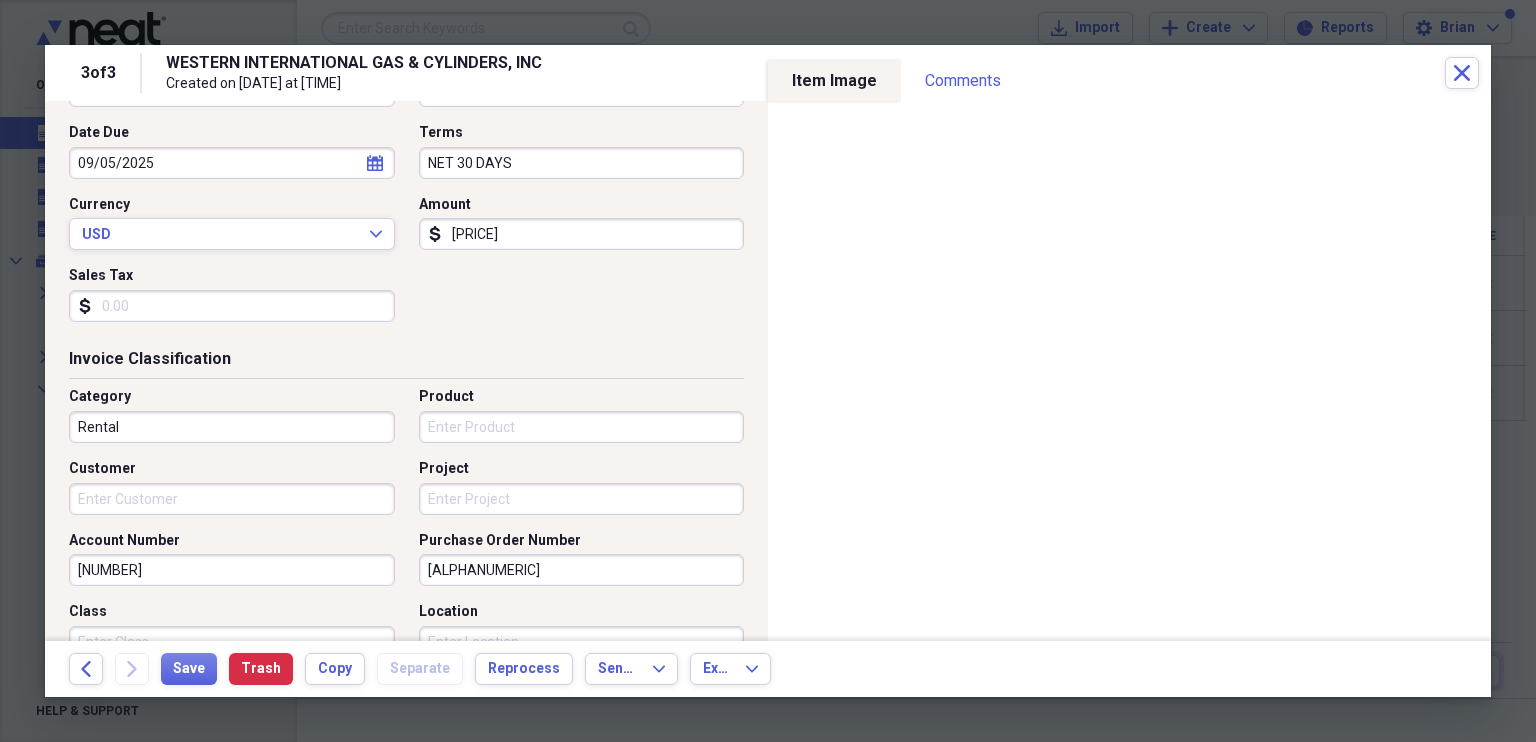 scroll, scrollTop: 287, scrollLeft: 0, axis: vertical 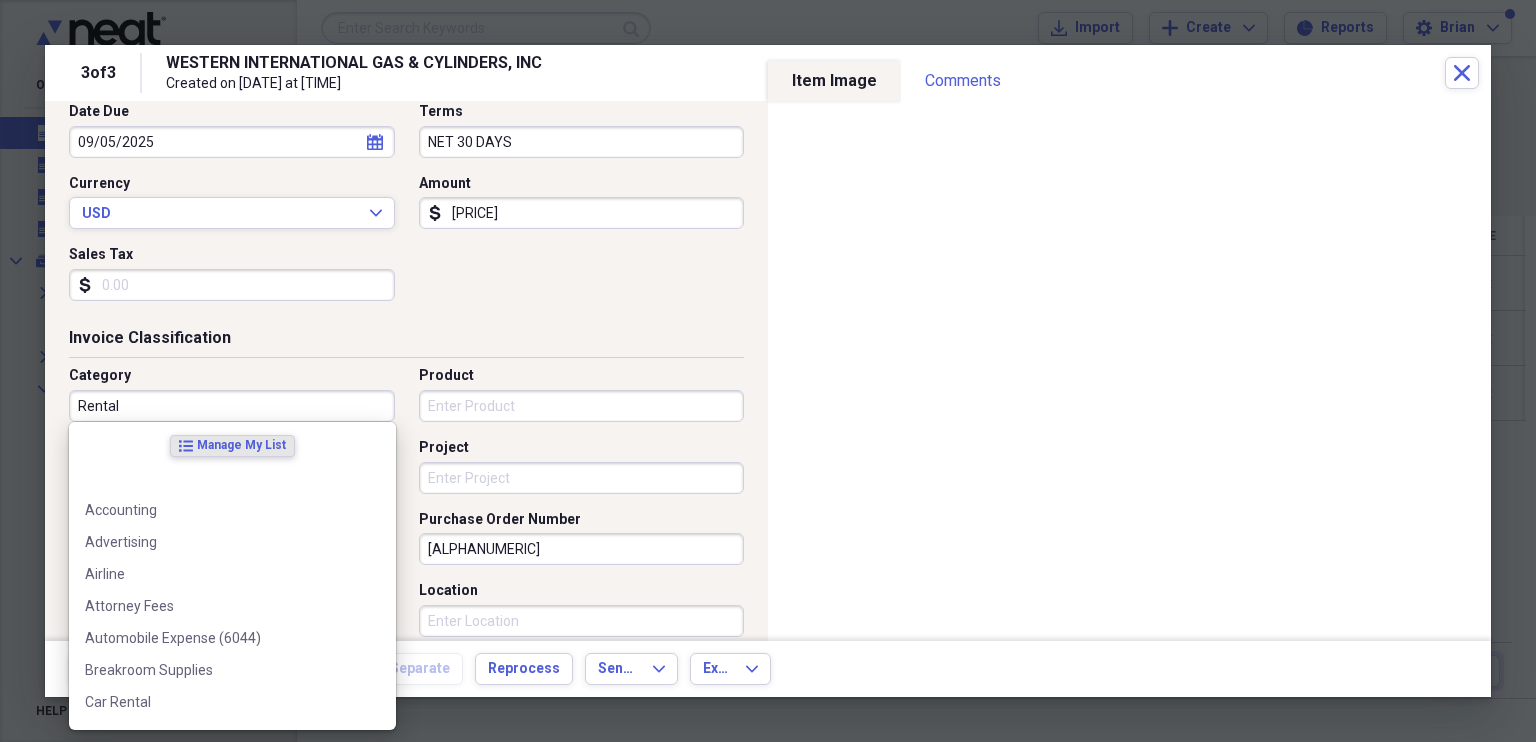 click on "Rental" at bounding box center (232, 406) 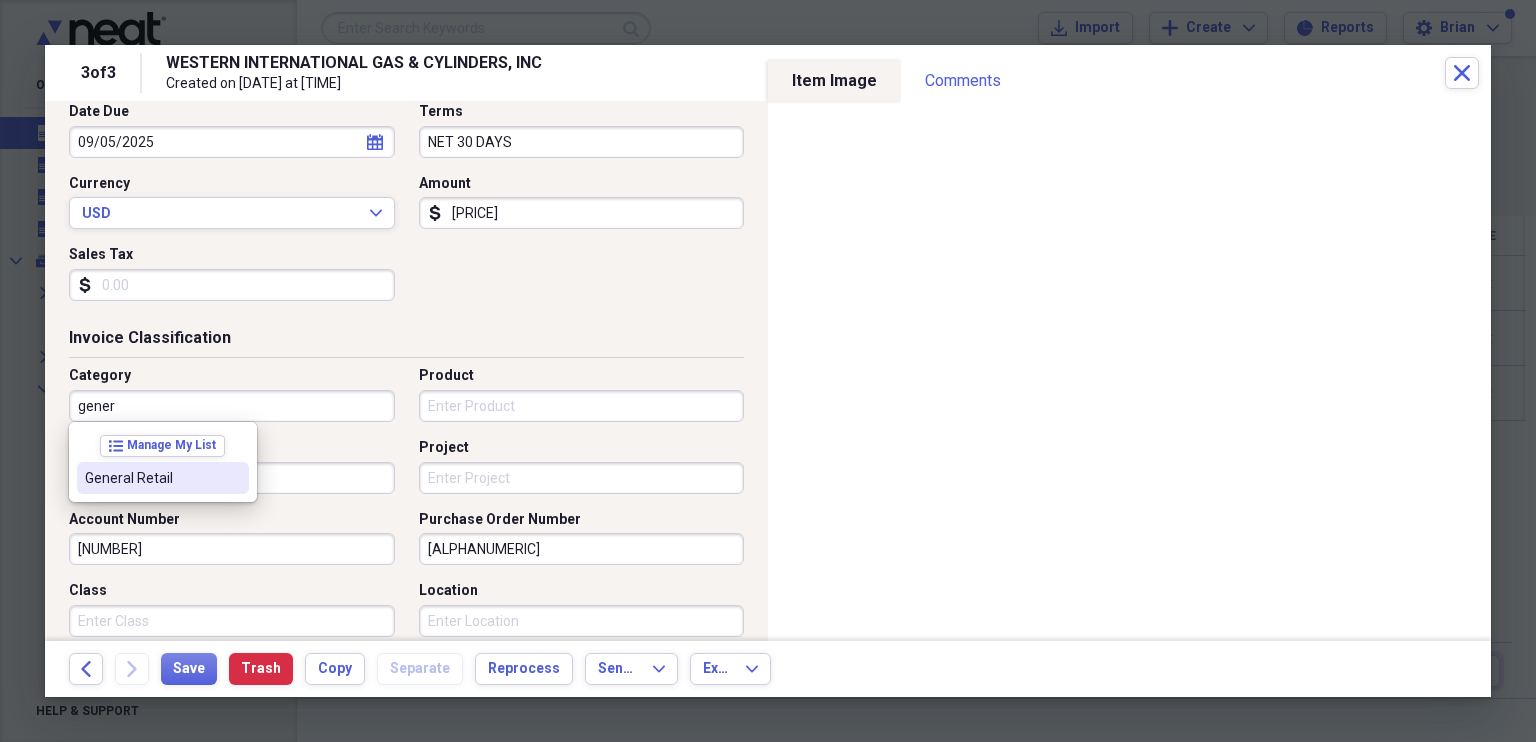 click on "General Retail" at bounding box center (151, 478) 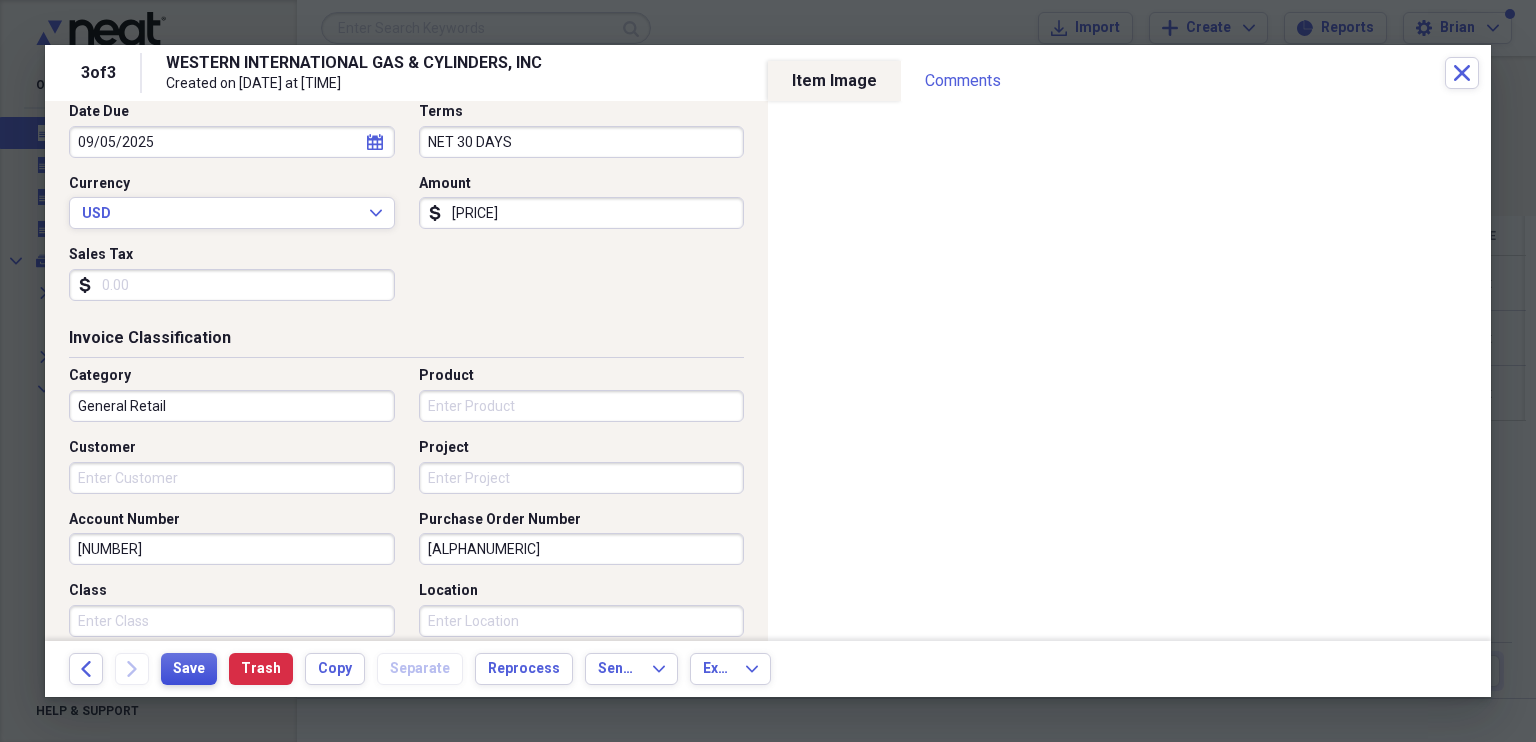 click on "Save" at bounding box center (189, 669) 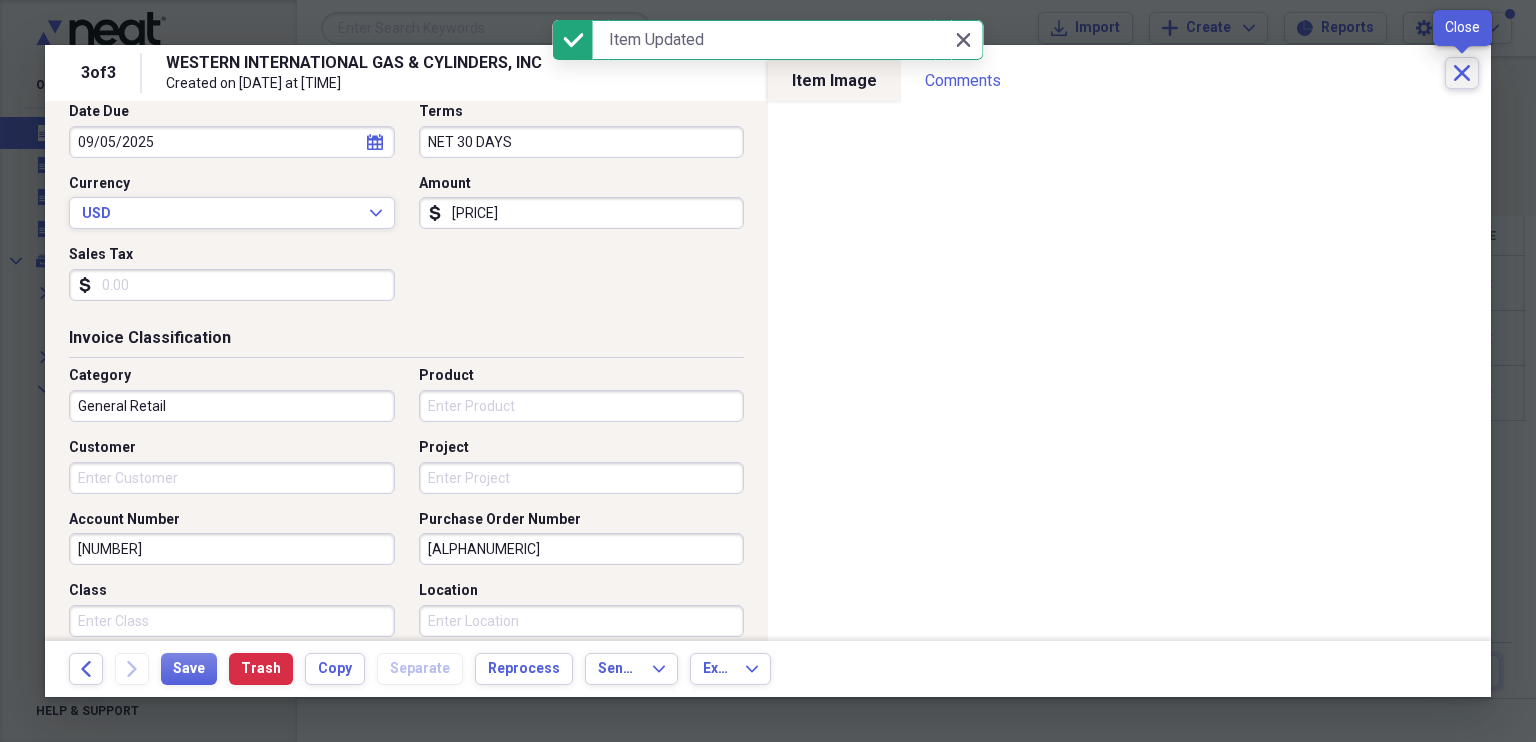 click on "Close" at bounding box center [1462, 73] 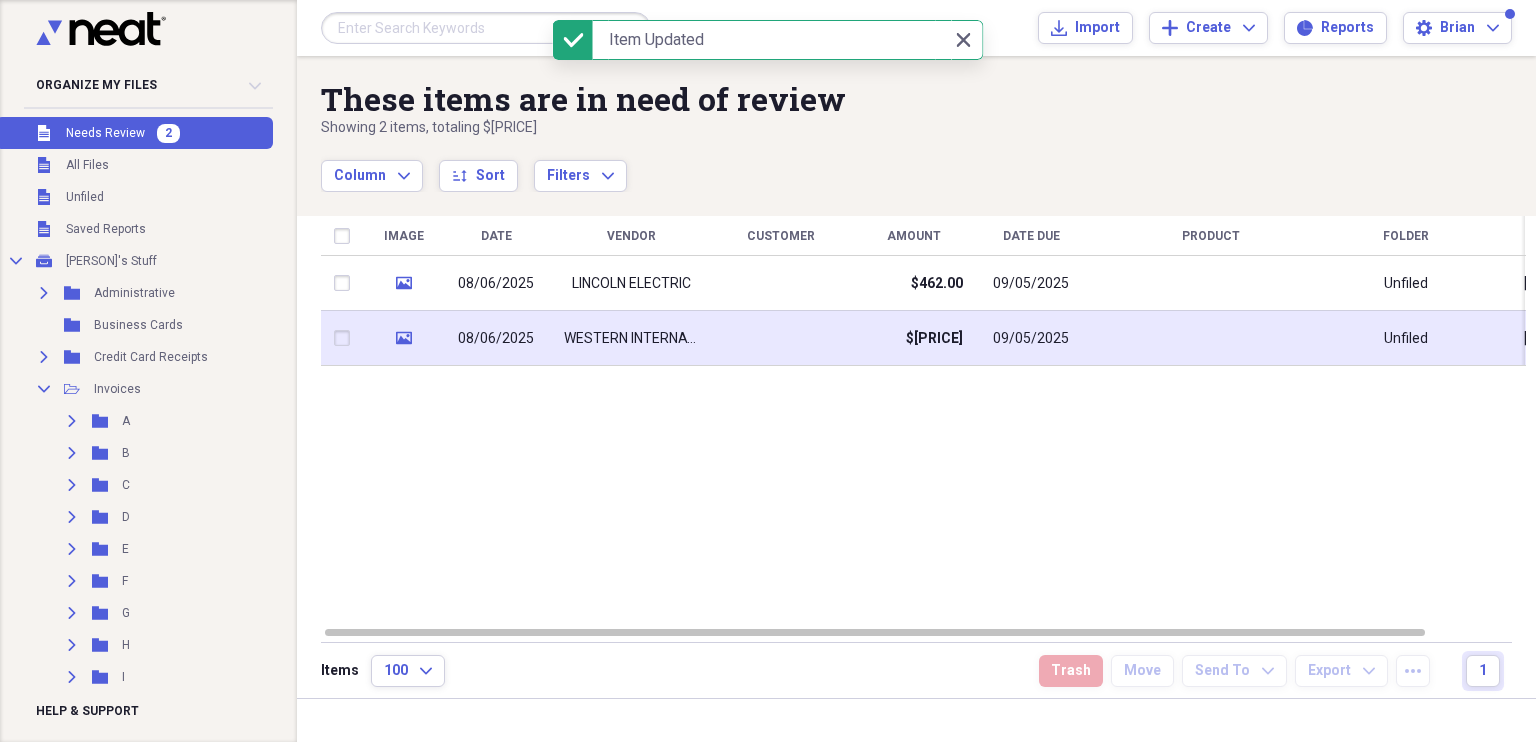 click on "WESTERN INTERNATIONAL GAS & CYLINDERS, INC" at bounding box center [631, 339] 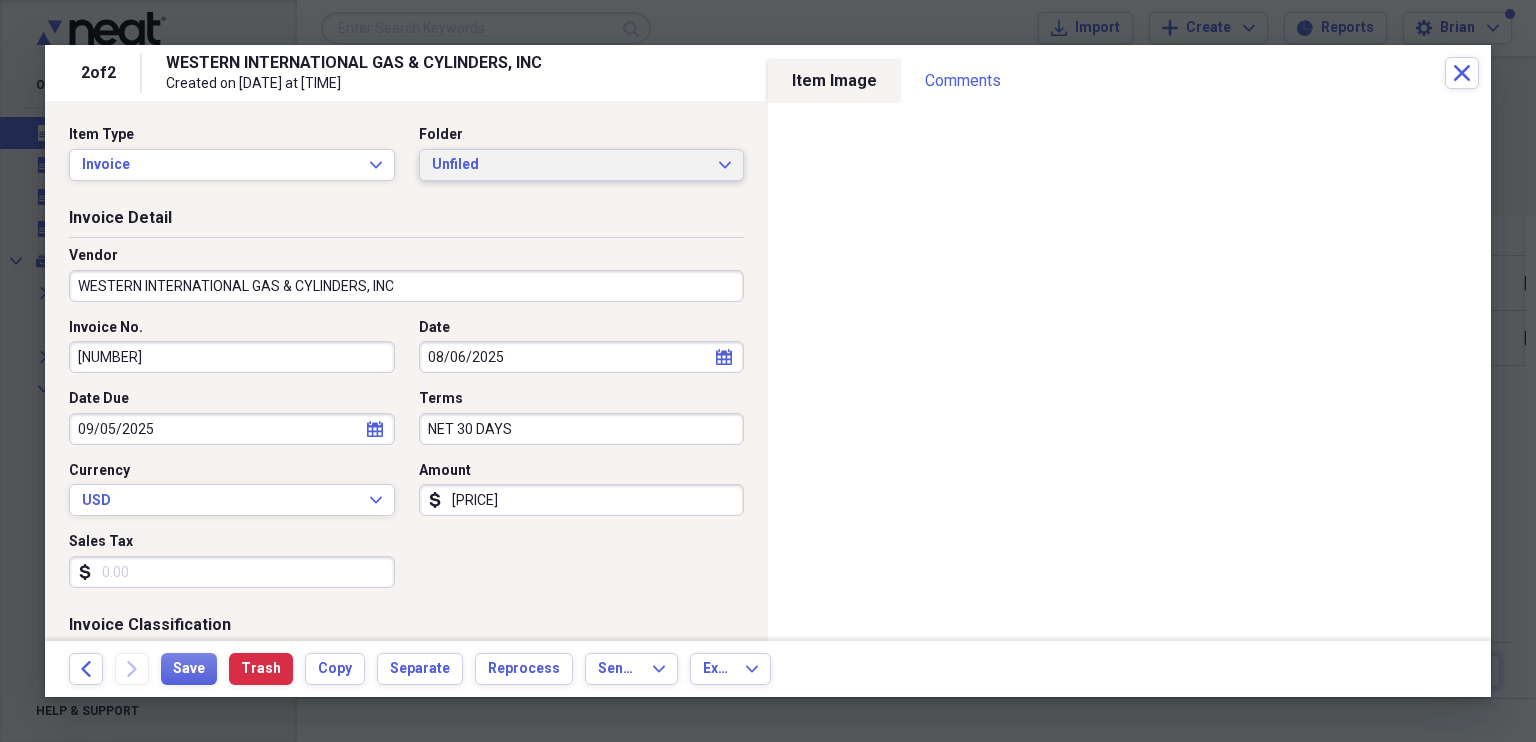 click on "Unfiled" at bounding box center [570, 165] 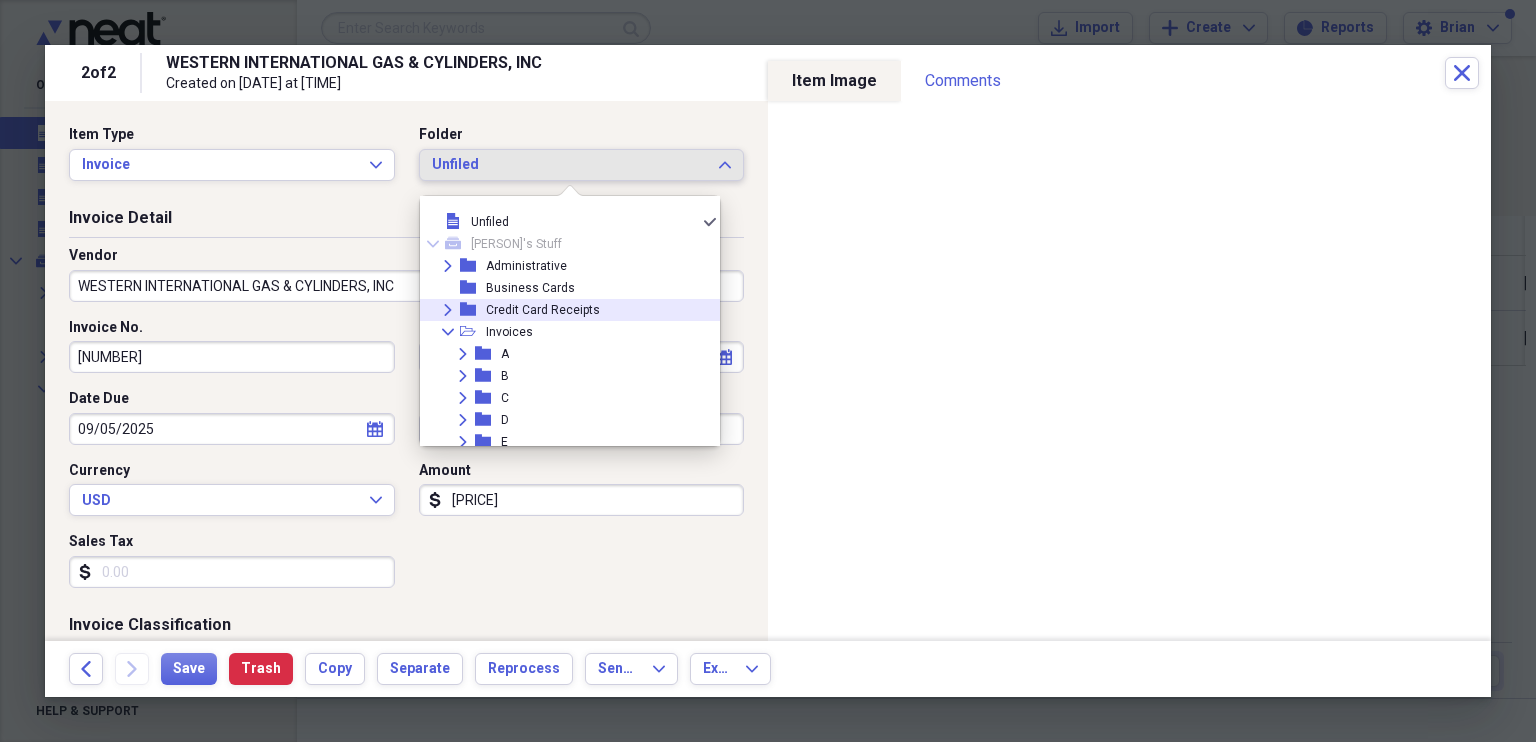 scroll, scrollTop: 490, scrollLeft: 0, axis: vertical 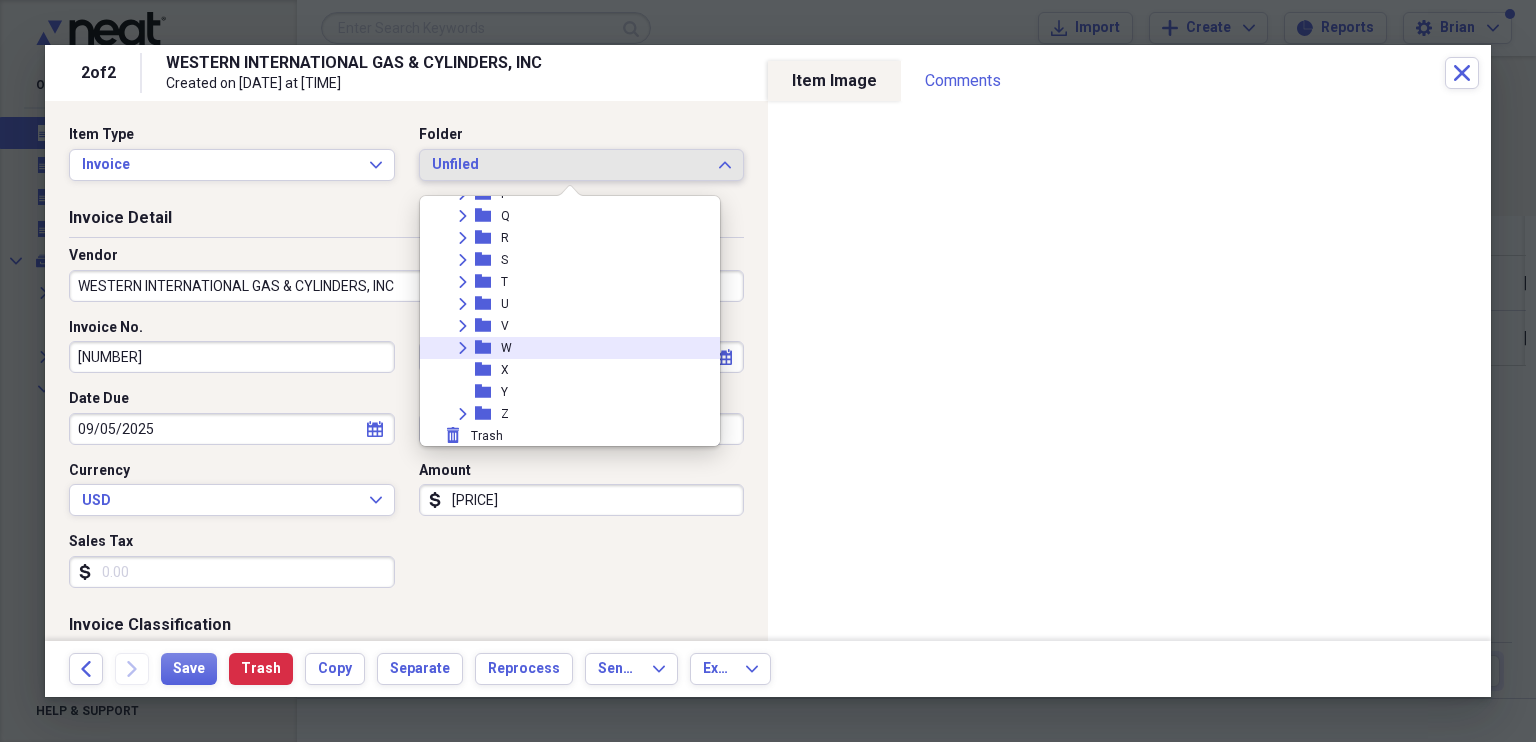 click 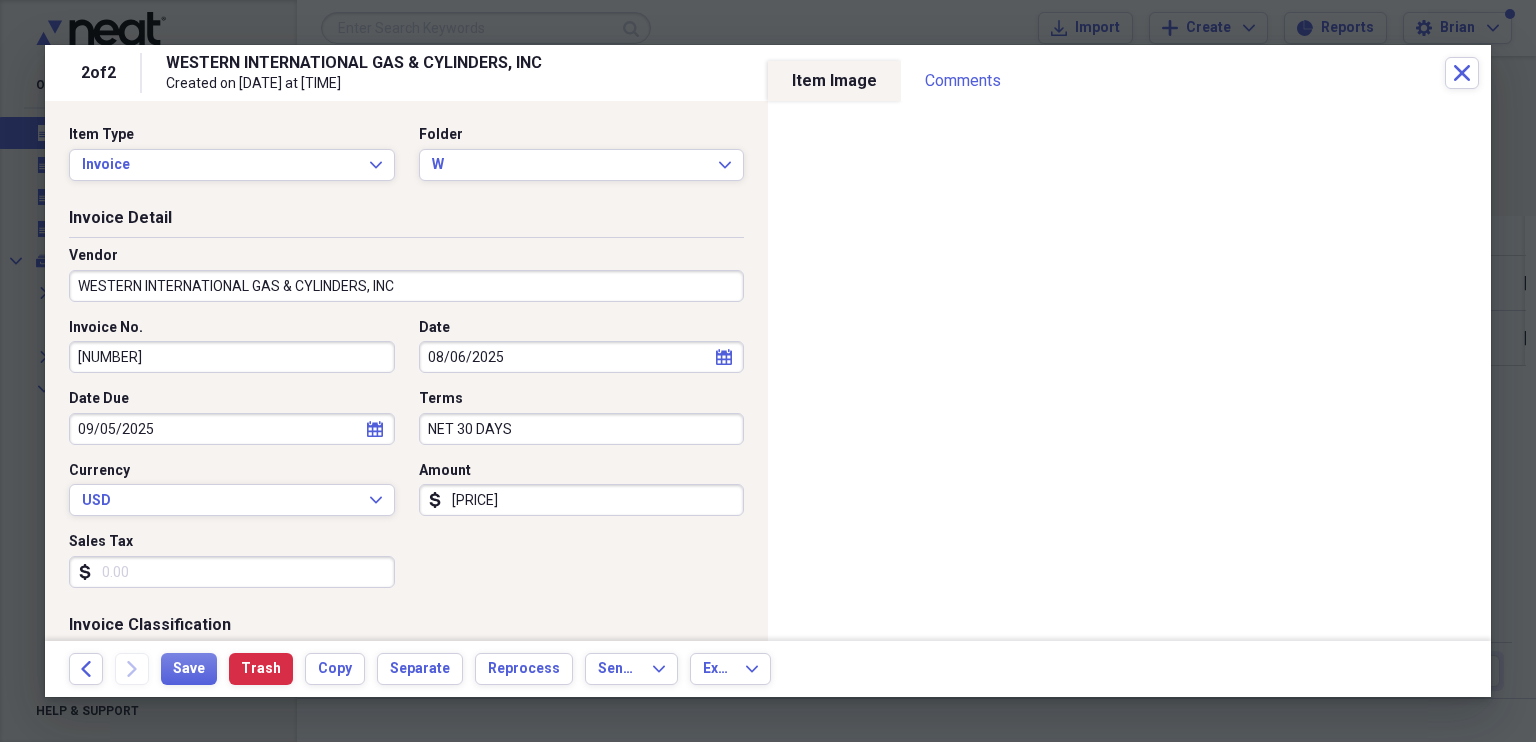 click on "Invoice No. [NUMBER]" at bounding box center (238, 346) 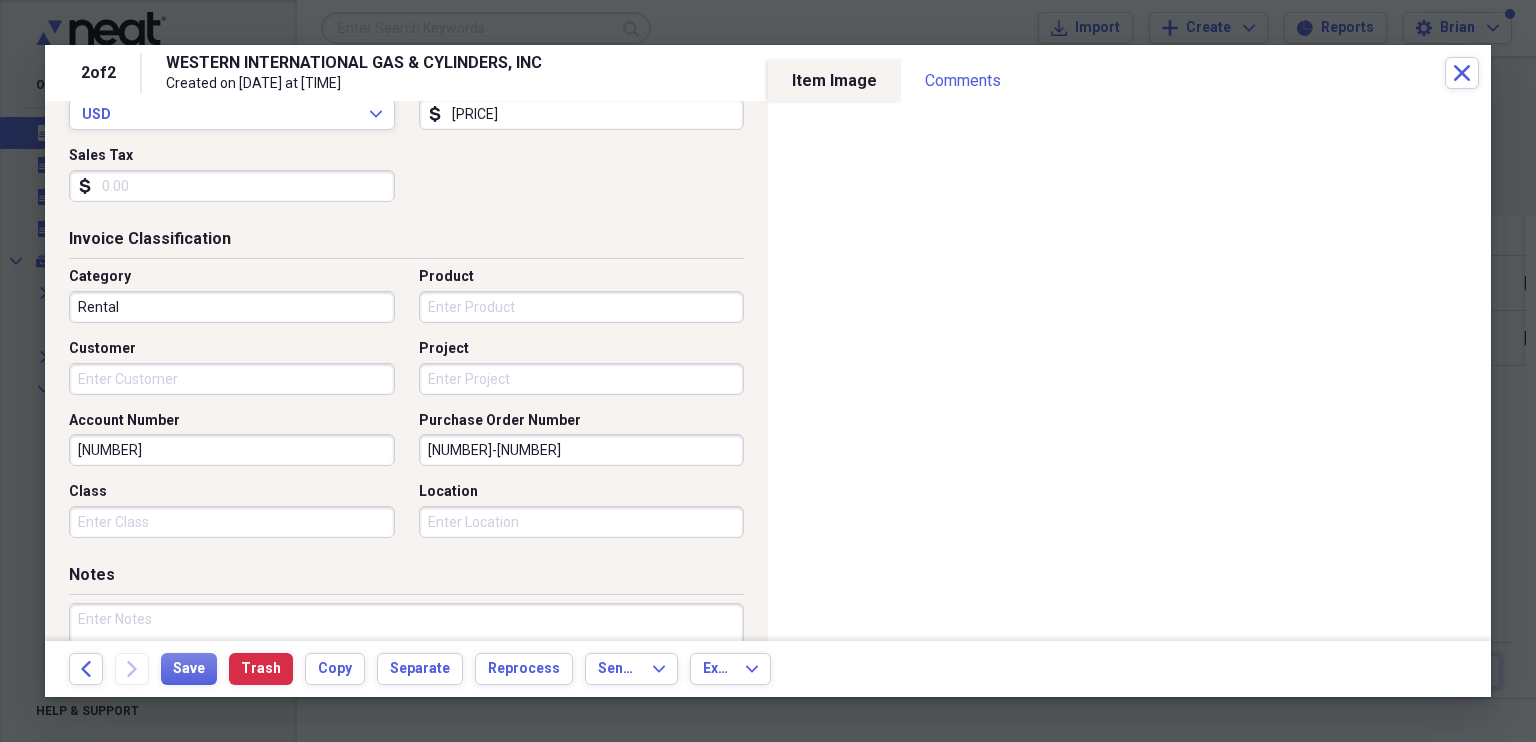 scroll, scrollTop: 394, scrollLeft: 0, axis: vertical 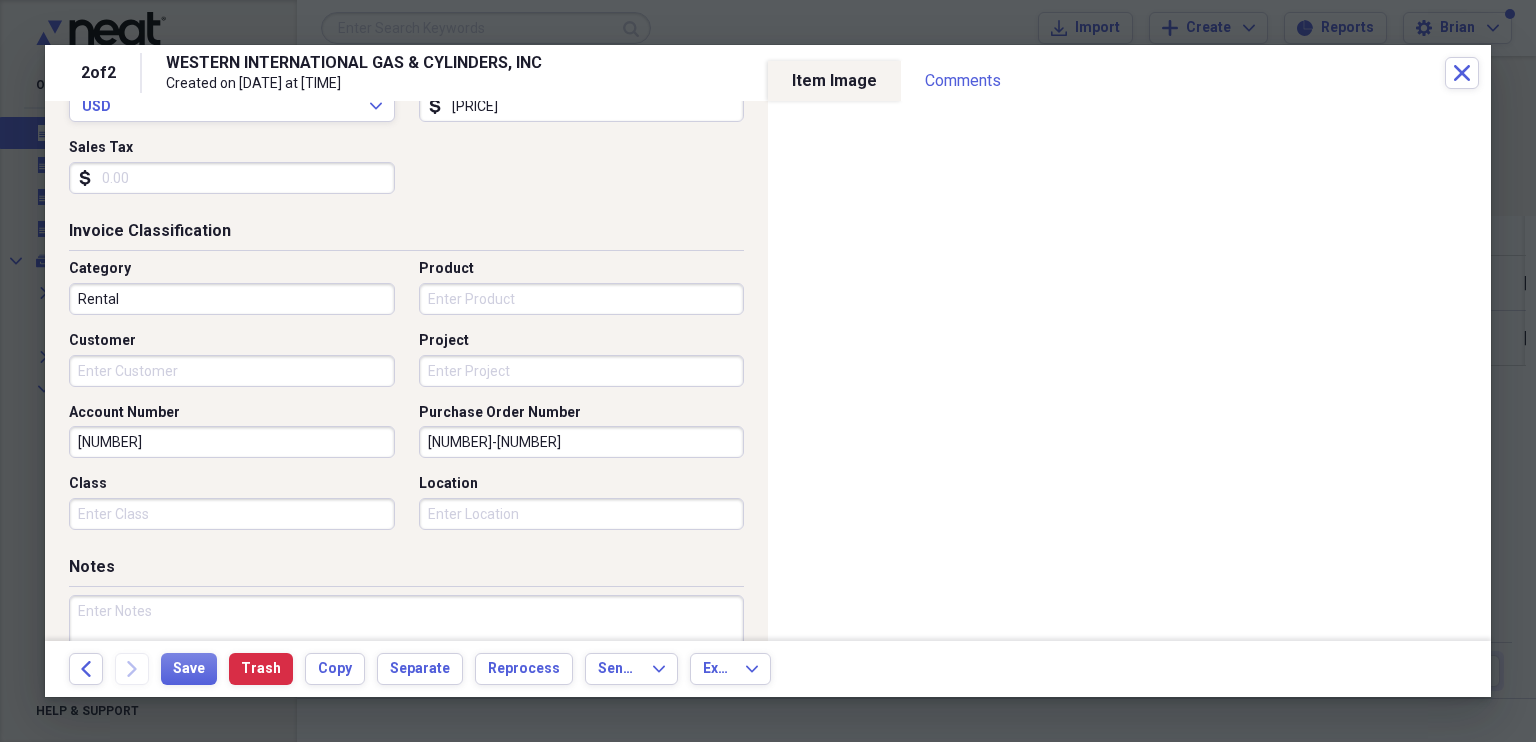 click on "Rental" at bounding box center (232, 299) 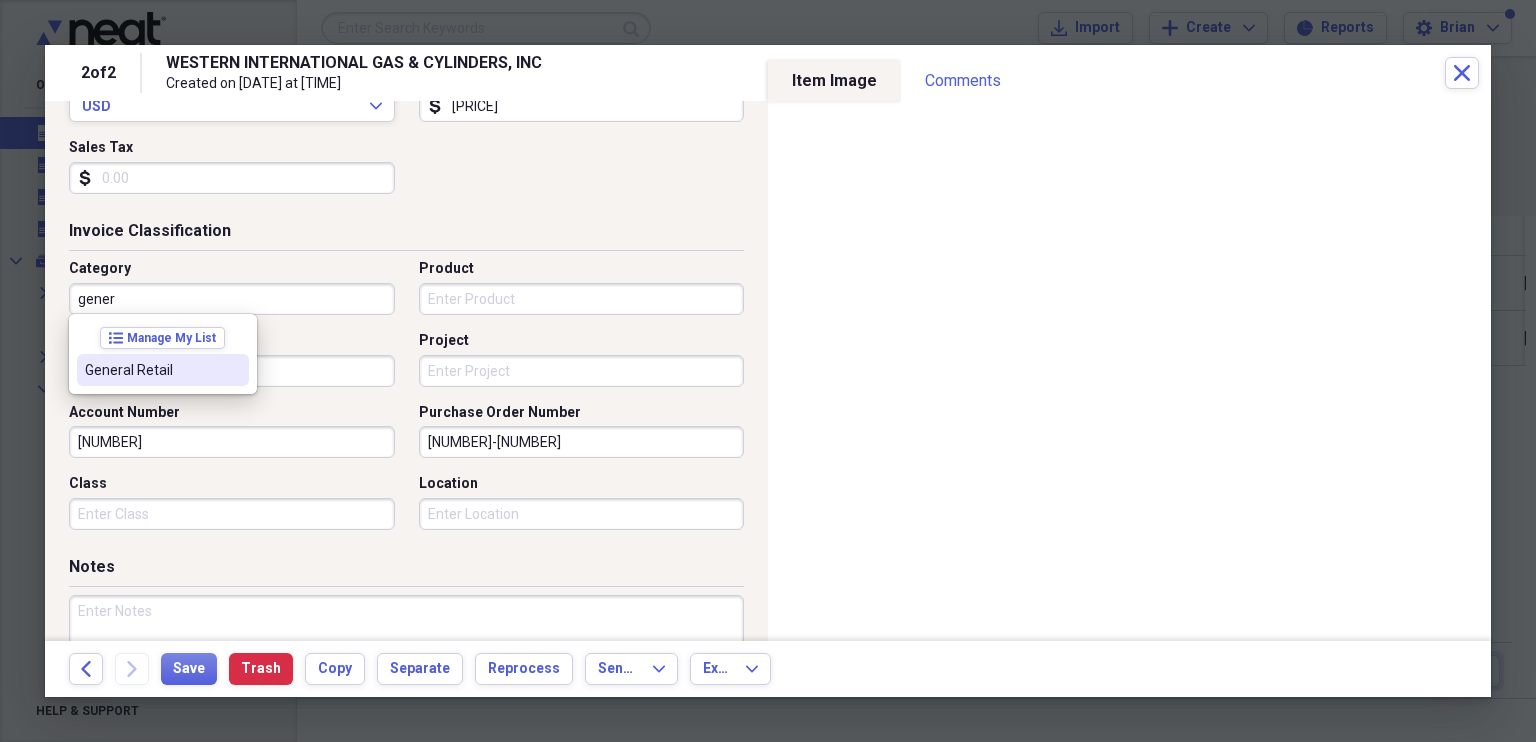 click on "General Retail" at bounding box center [151, 370] 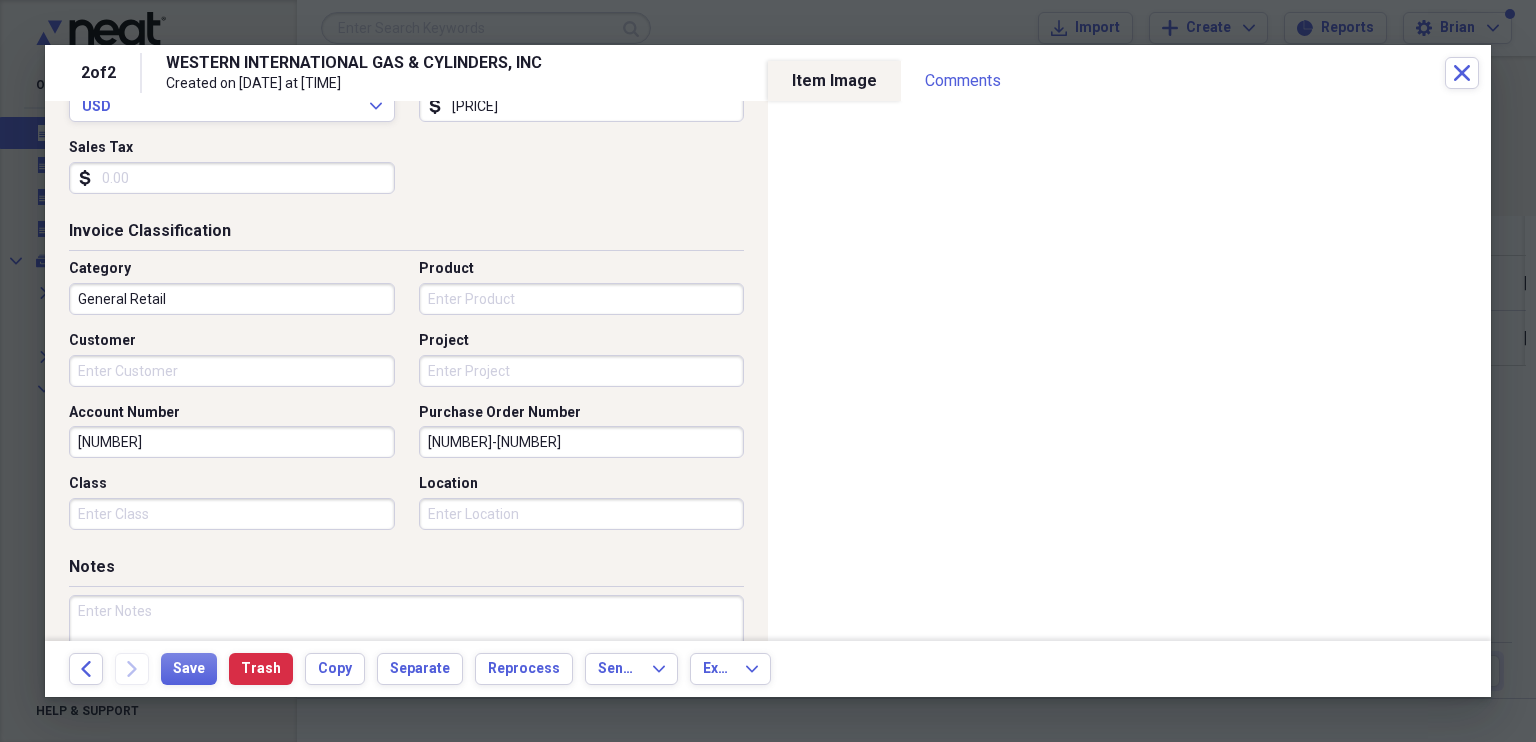 click on "[NUMBER]-[NUMBER]" at bounding box center (582, 442) 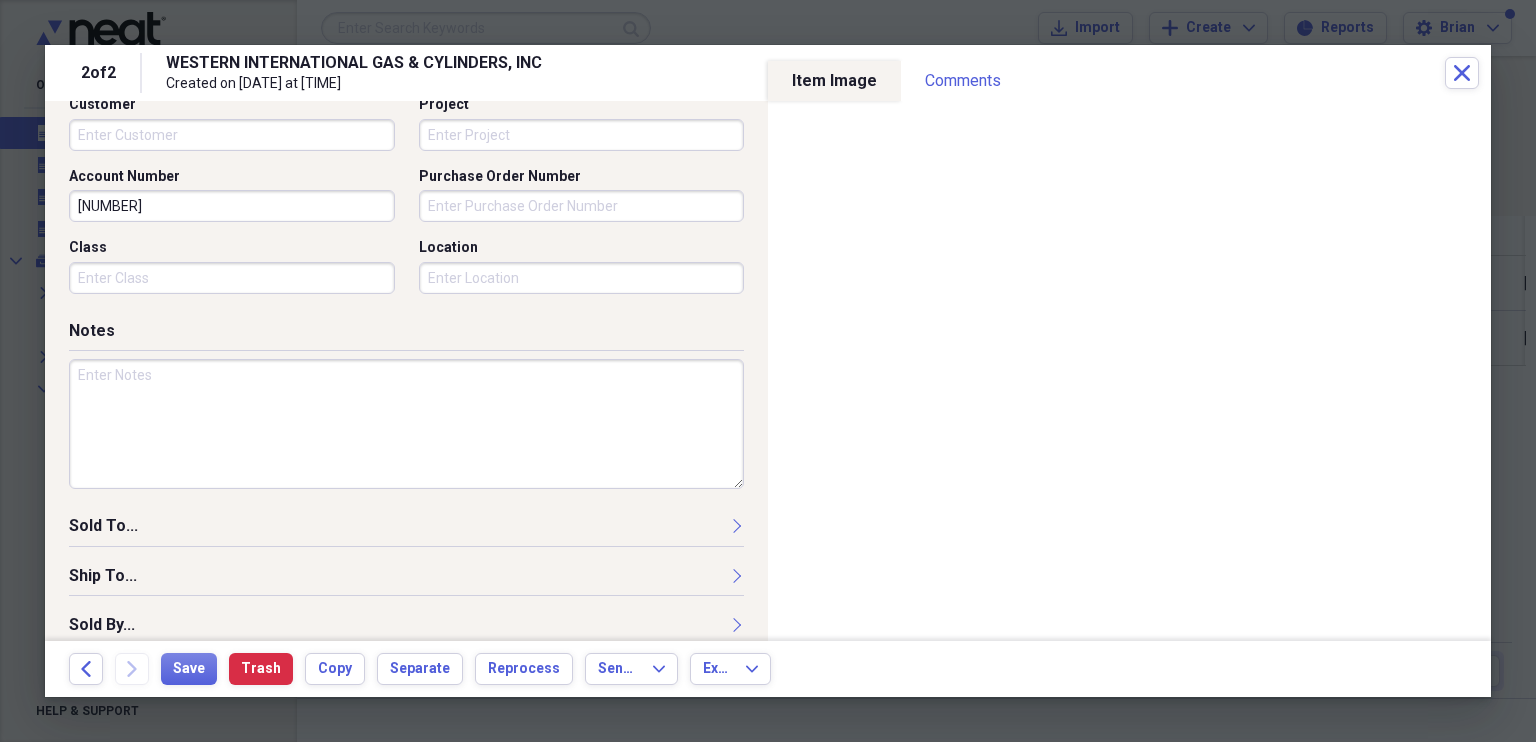 scroll, scrollTop: 627, scrollLeft: 0, axis: vertical 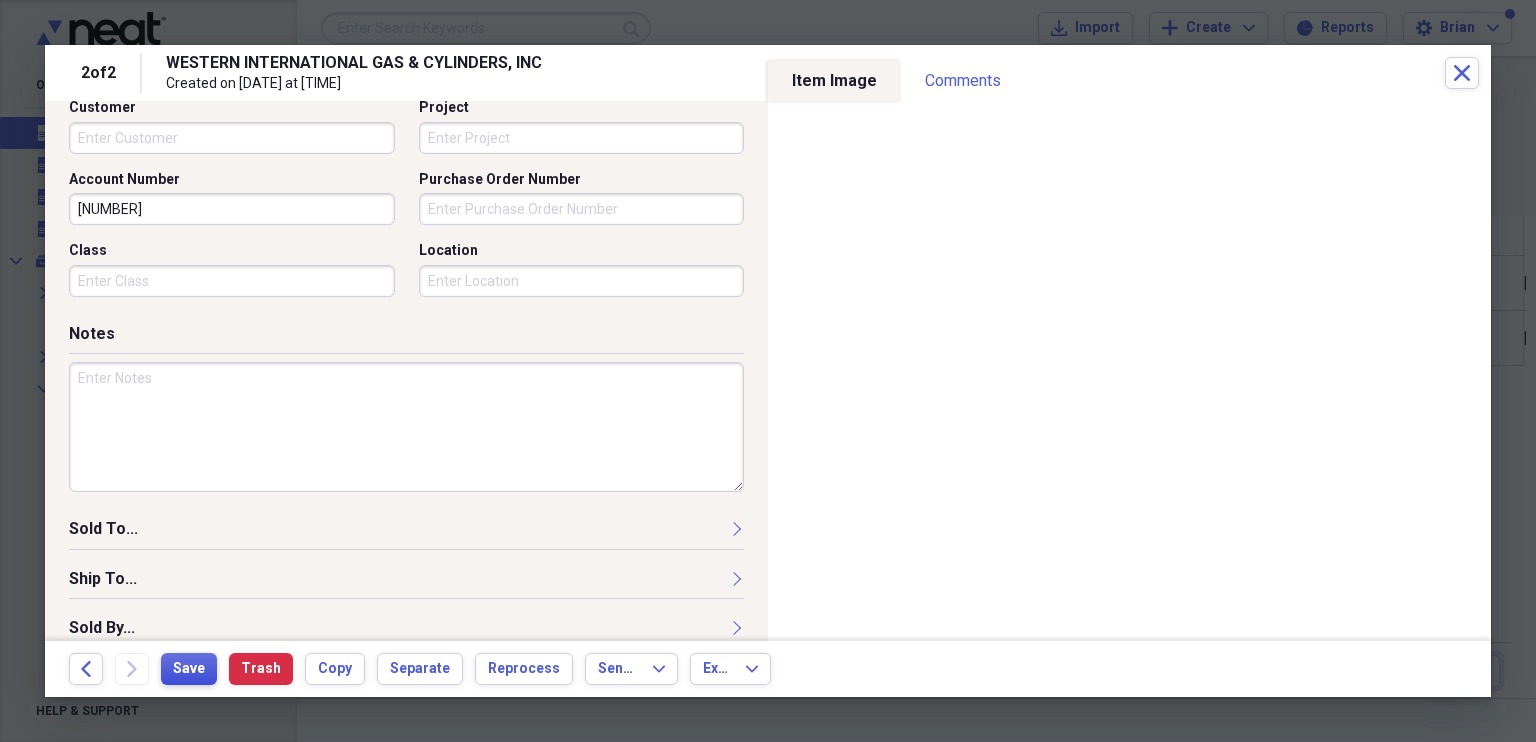 type 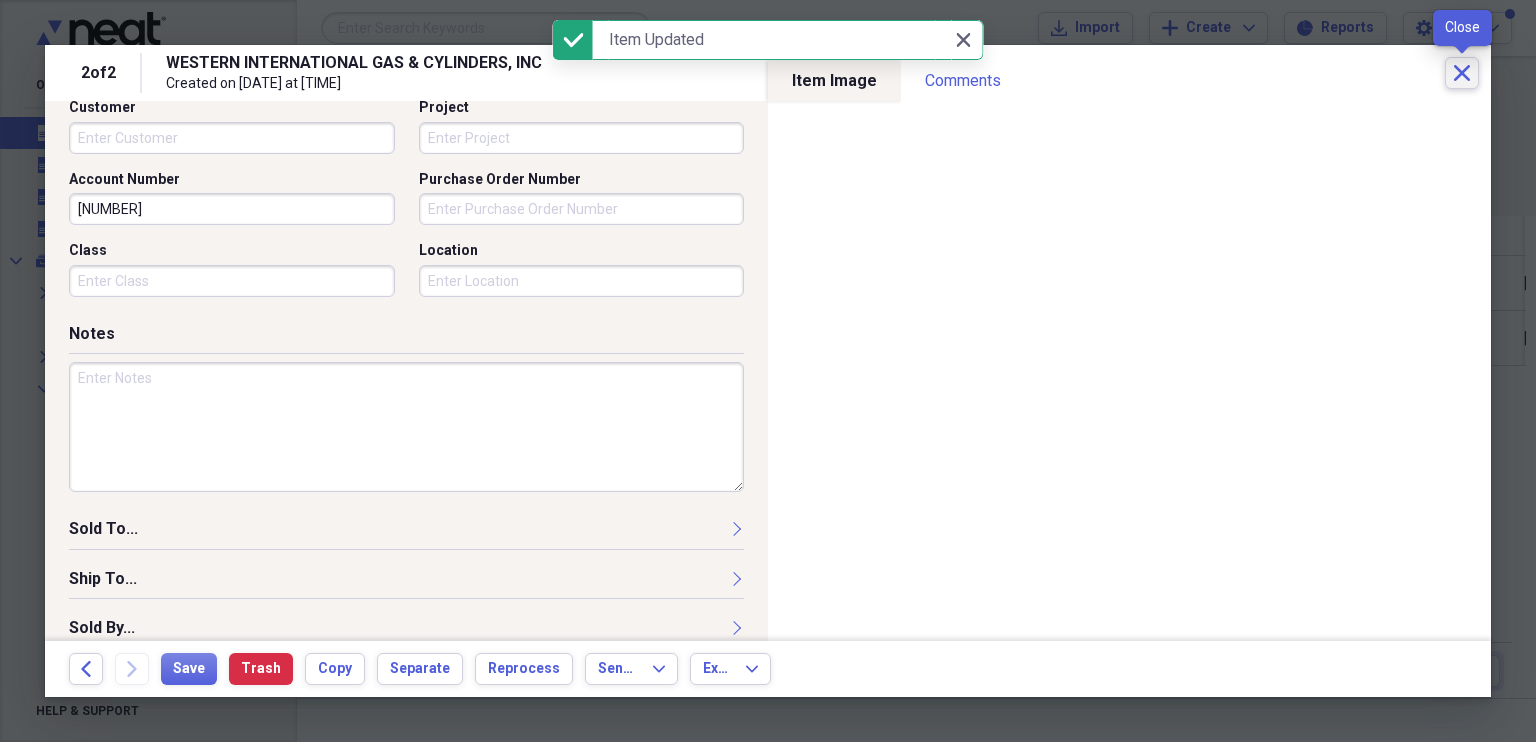 click on "Close" 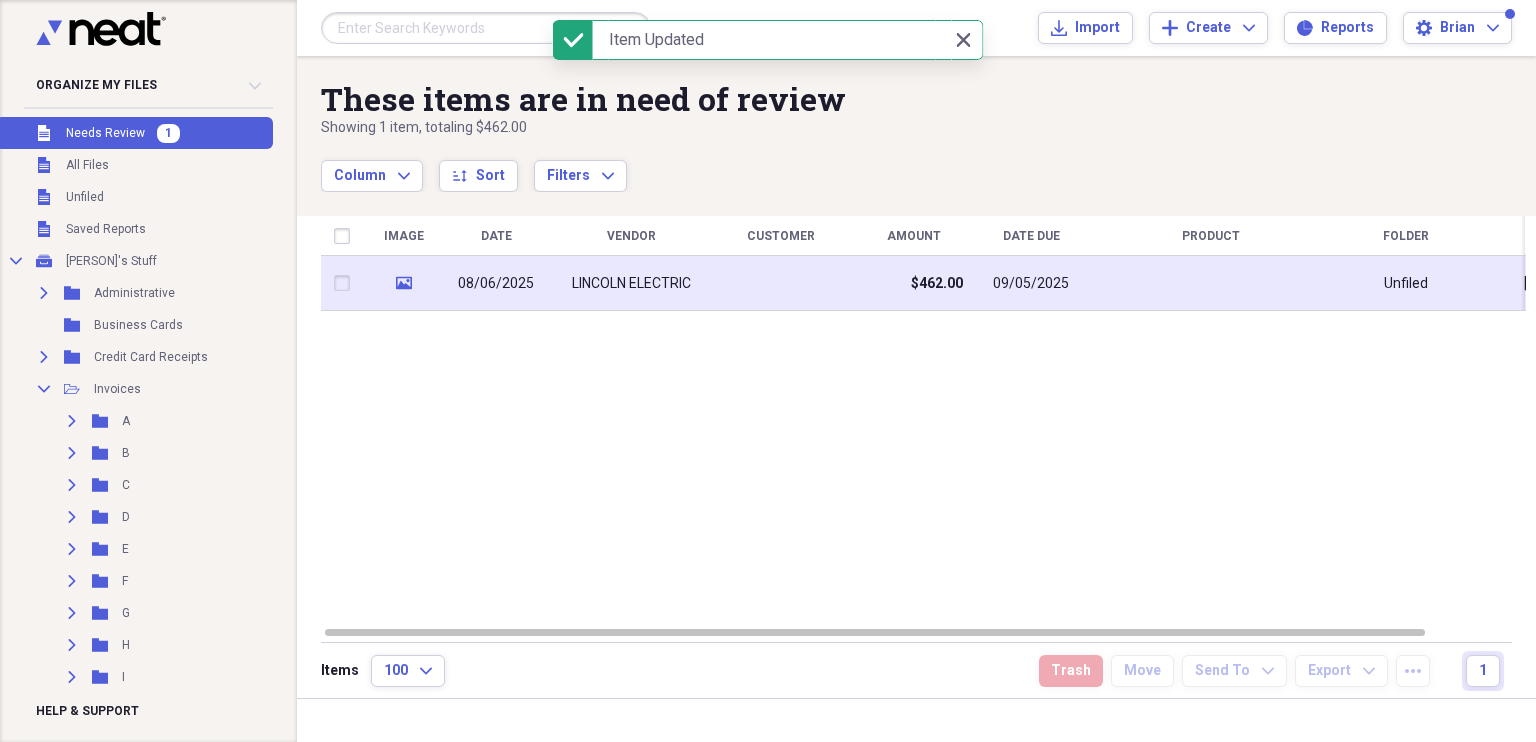 click on "LINCOLN ELECTRIC" at bounding box center [631, 284] 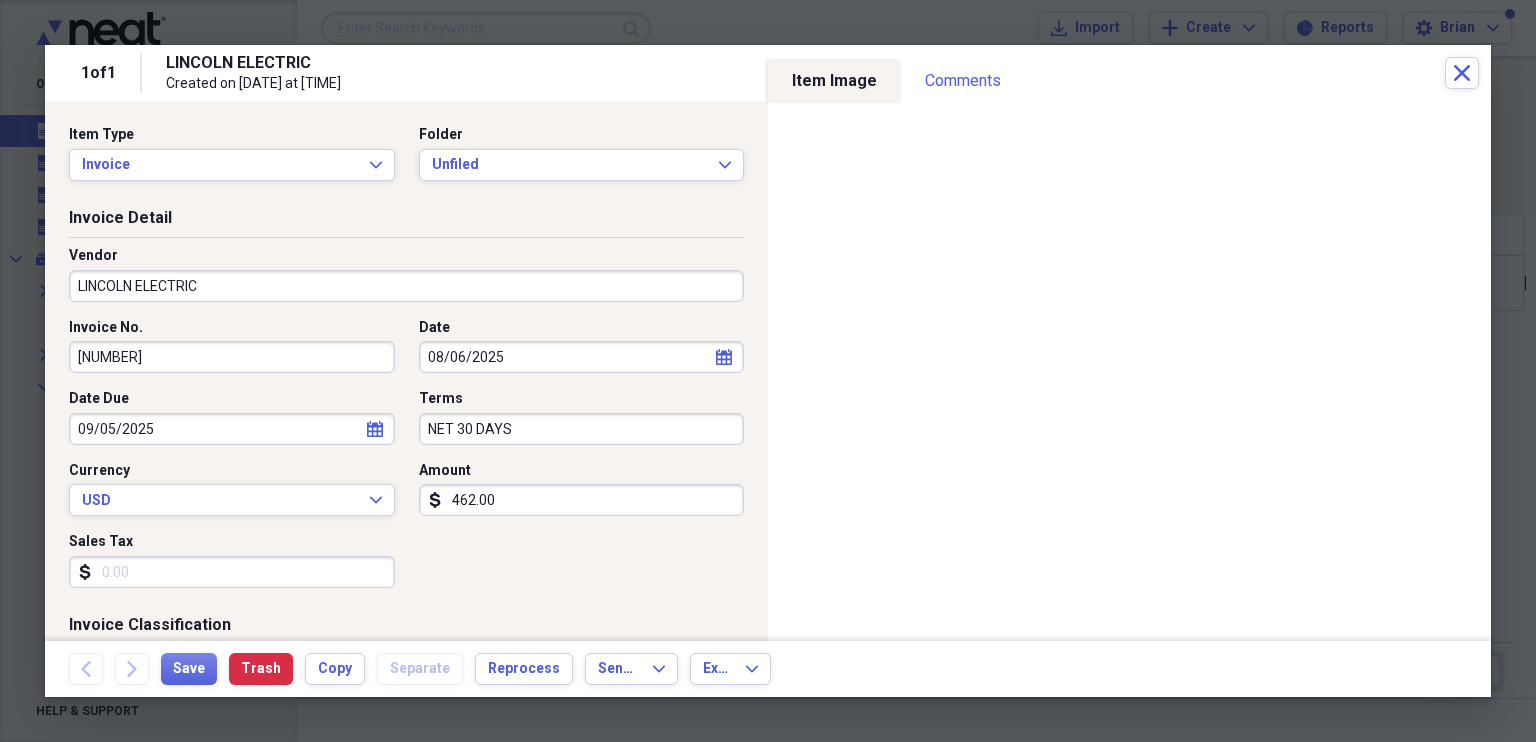 click on "462.00" at bounding box center [582, 500] 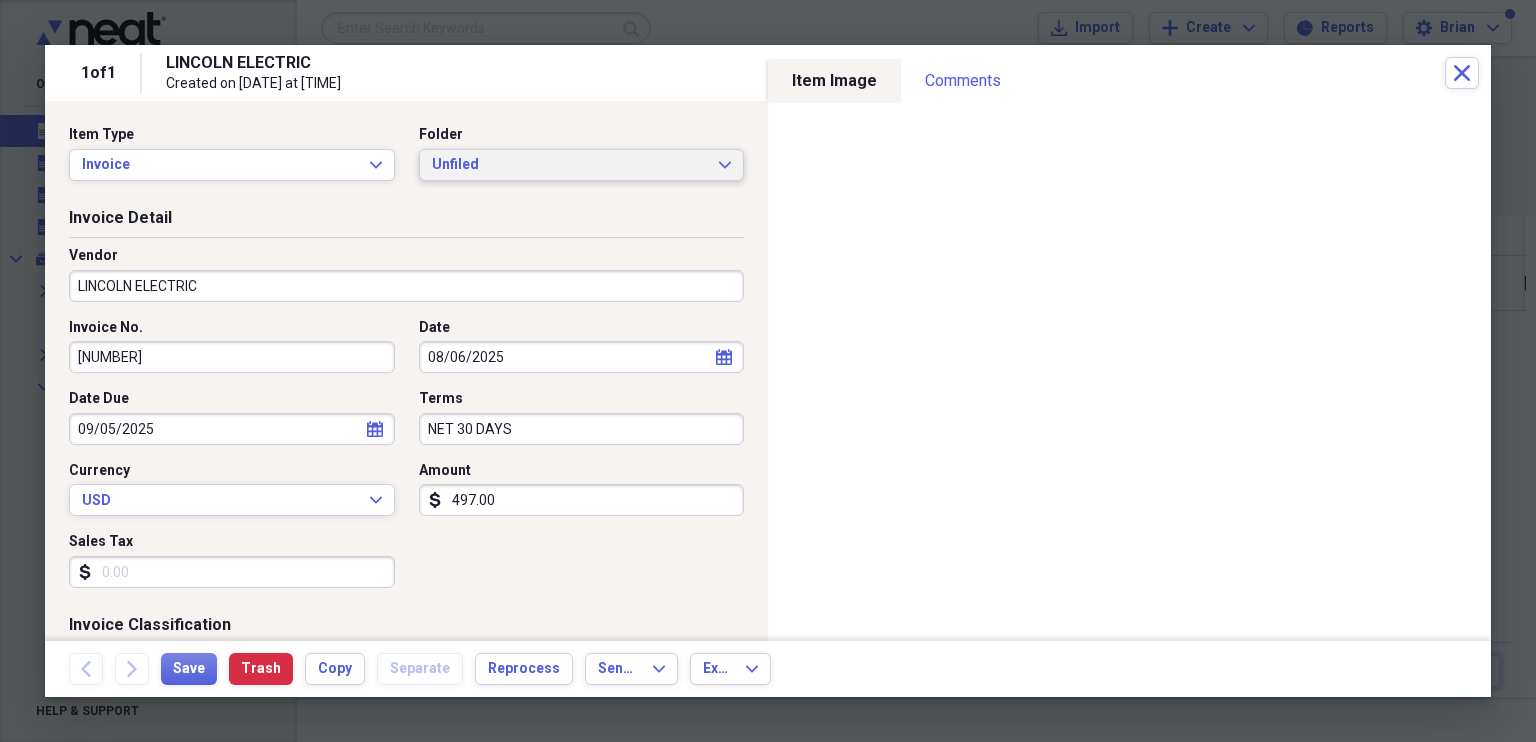 type on "497.00" 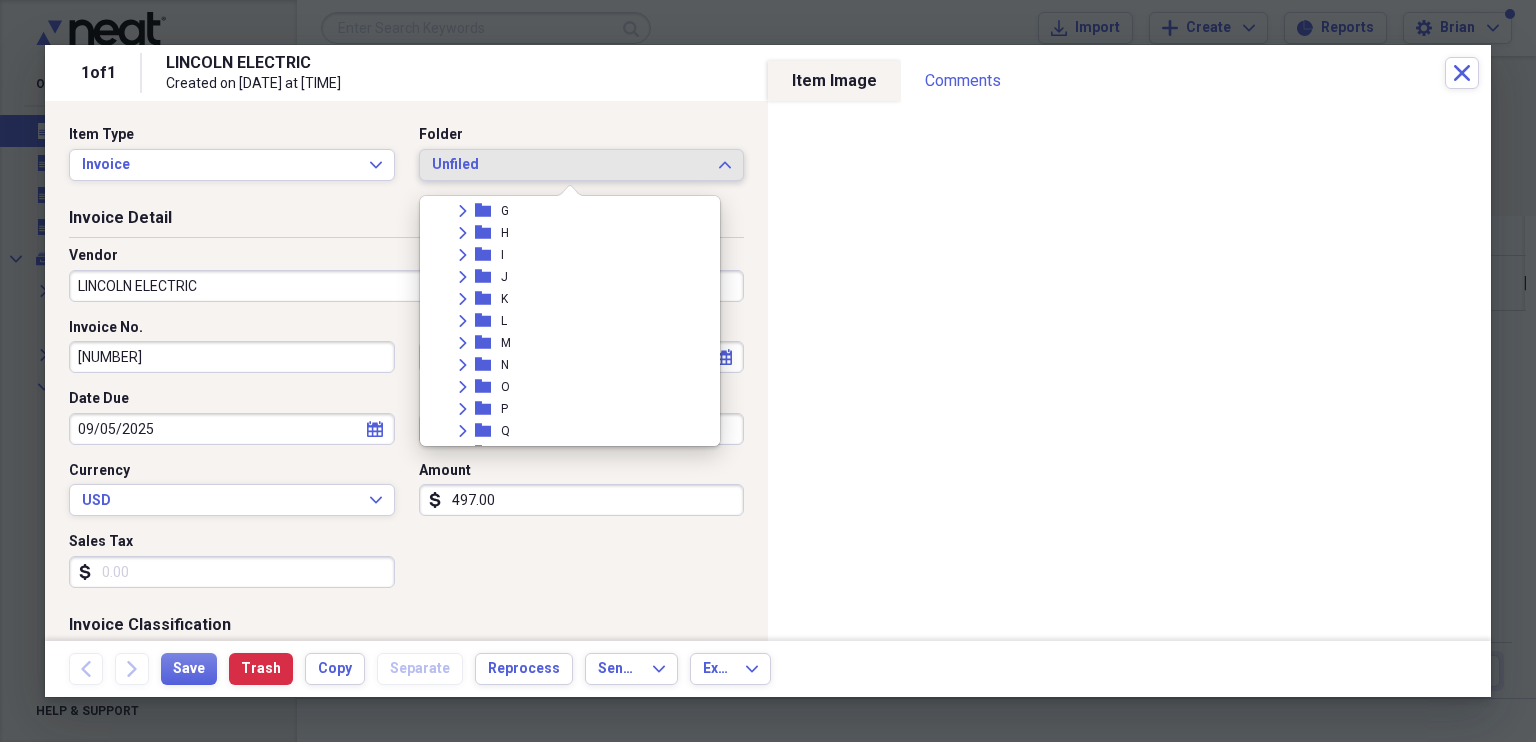 scroll, scrollTop: 276, scrollLeft: 0, axis: vertical 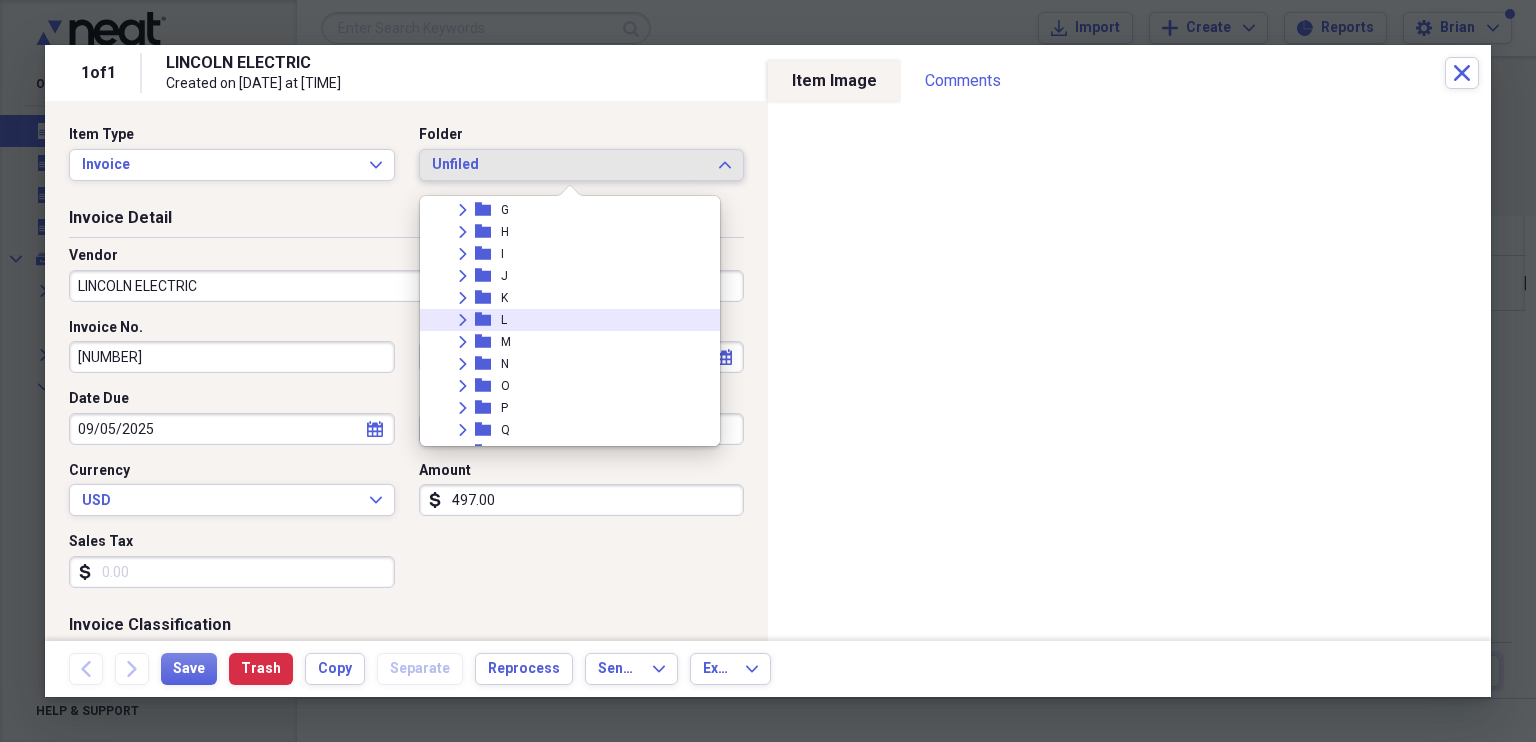 click 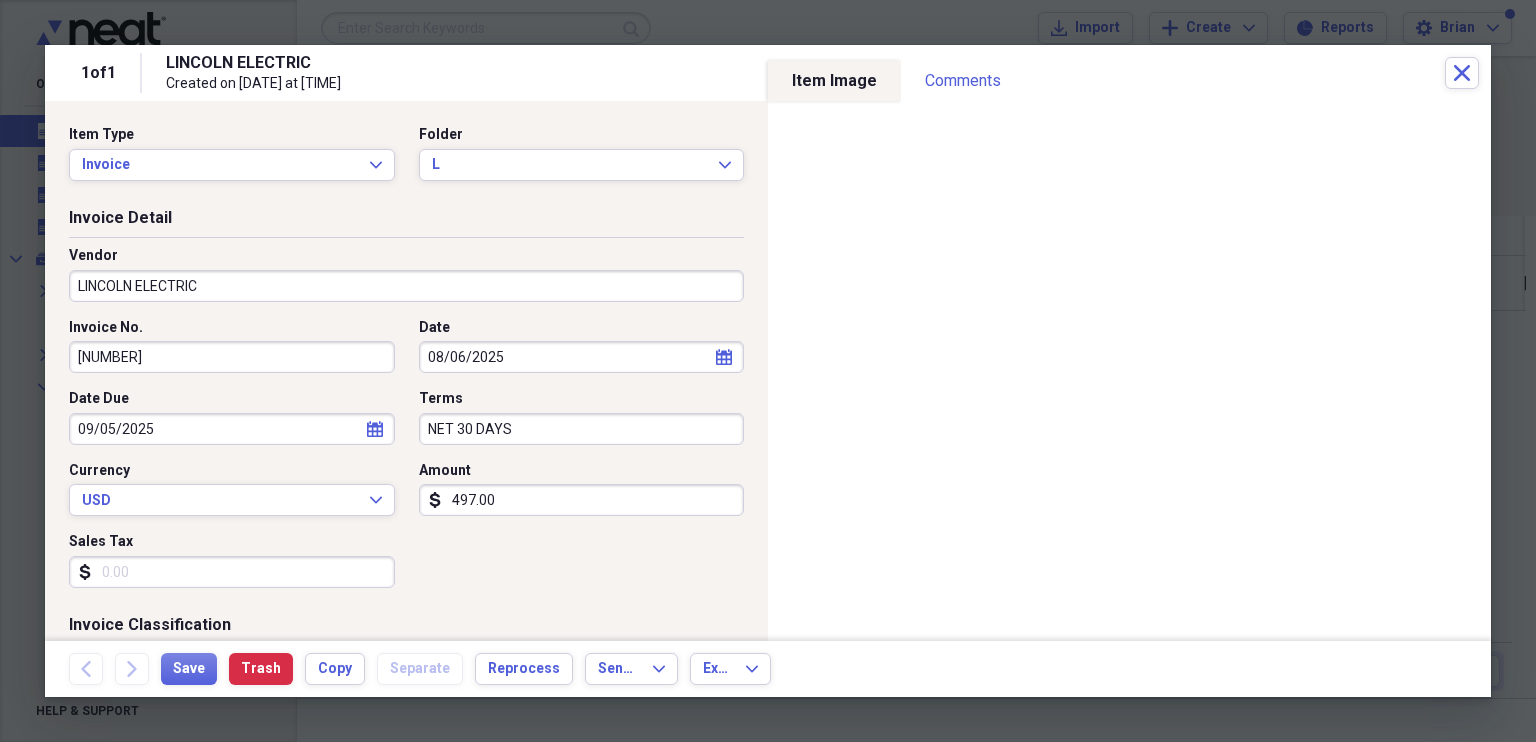 click on "Invoice No." at bounding box center (232, 328) 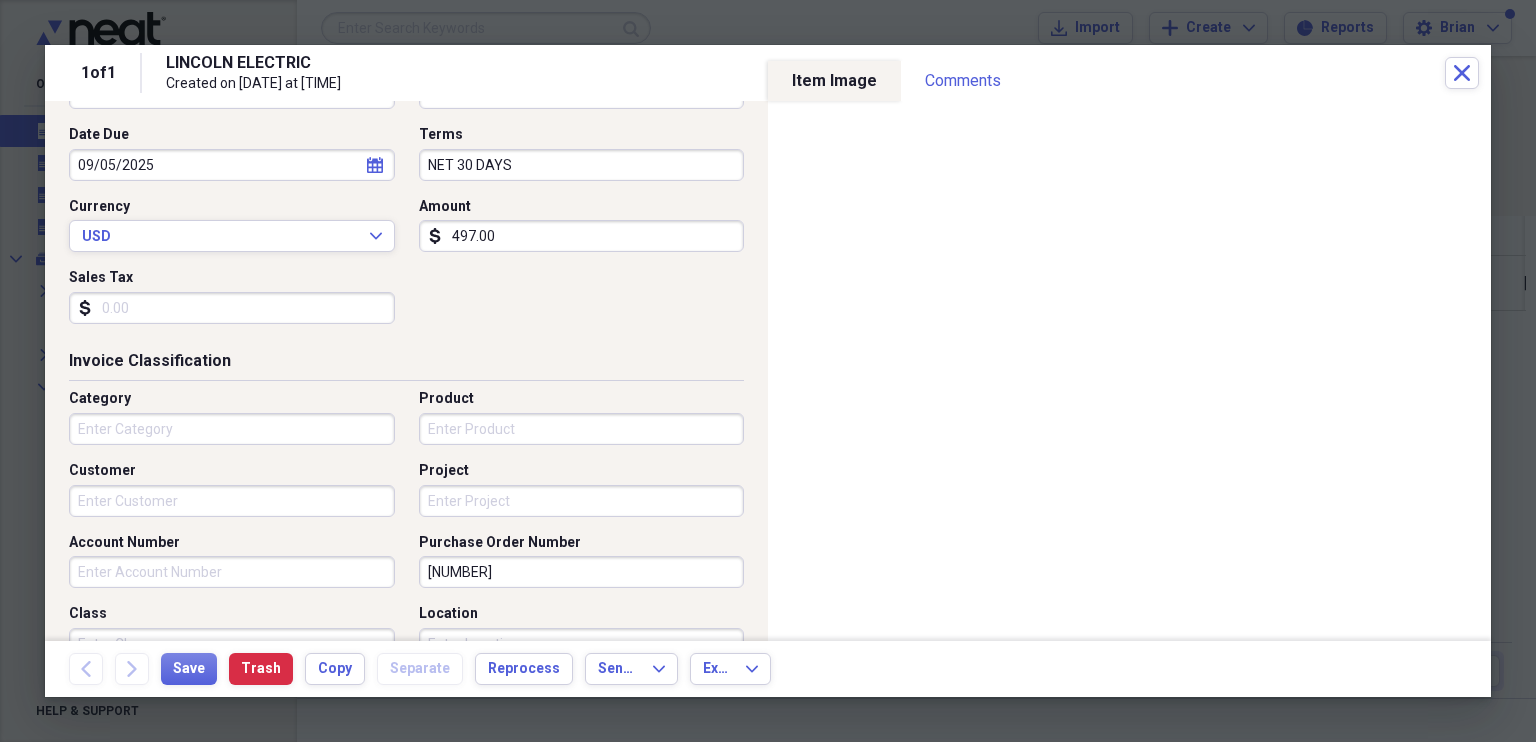scroll, scrollTop: 275, scrollLeft: 0, axis: vertical 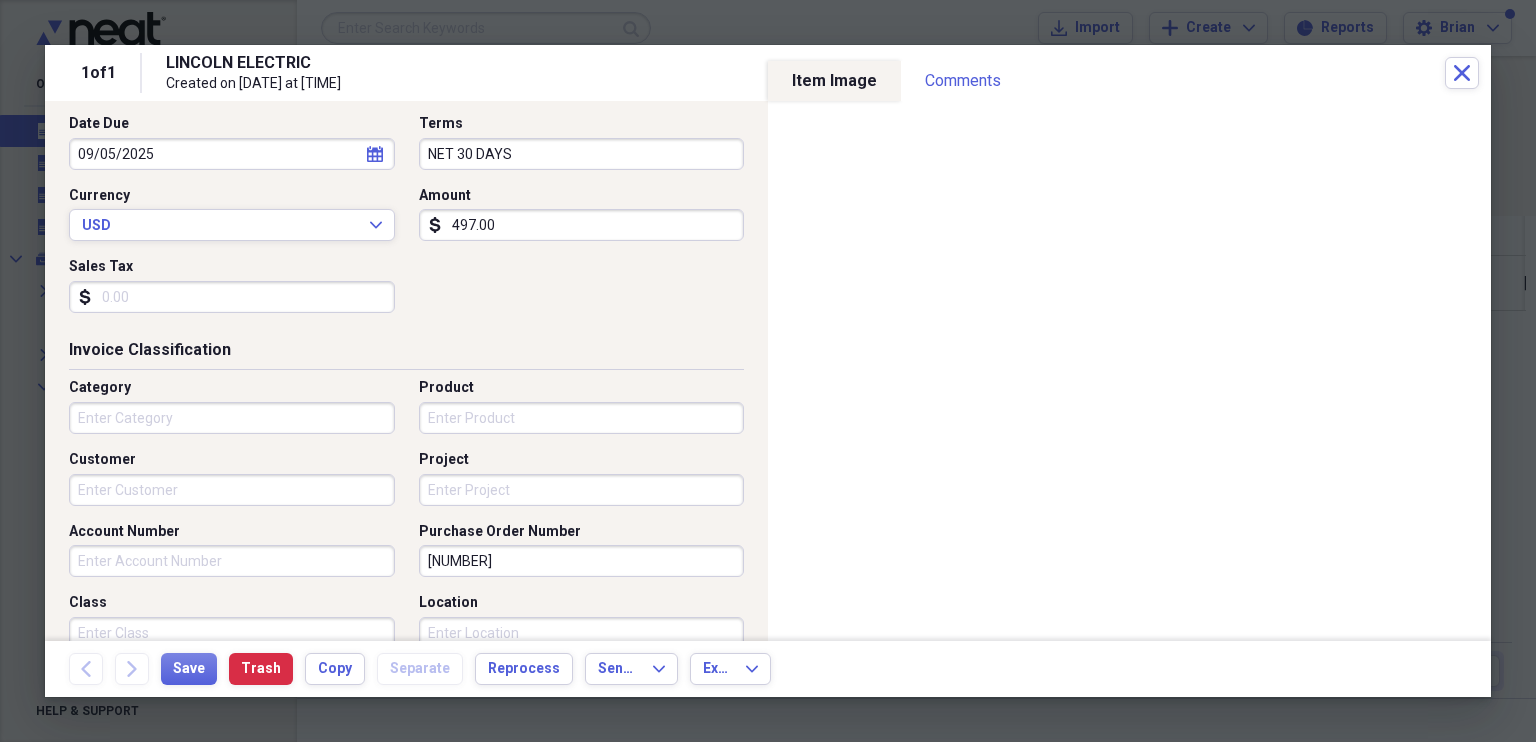 click on "Category" at bounding box center [232, 418] 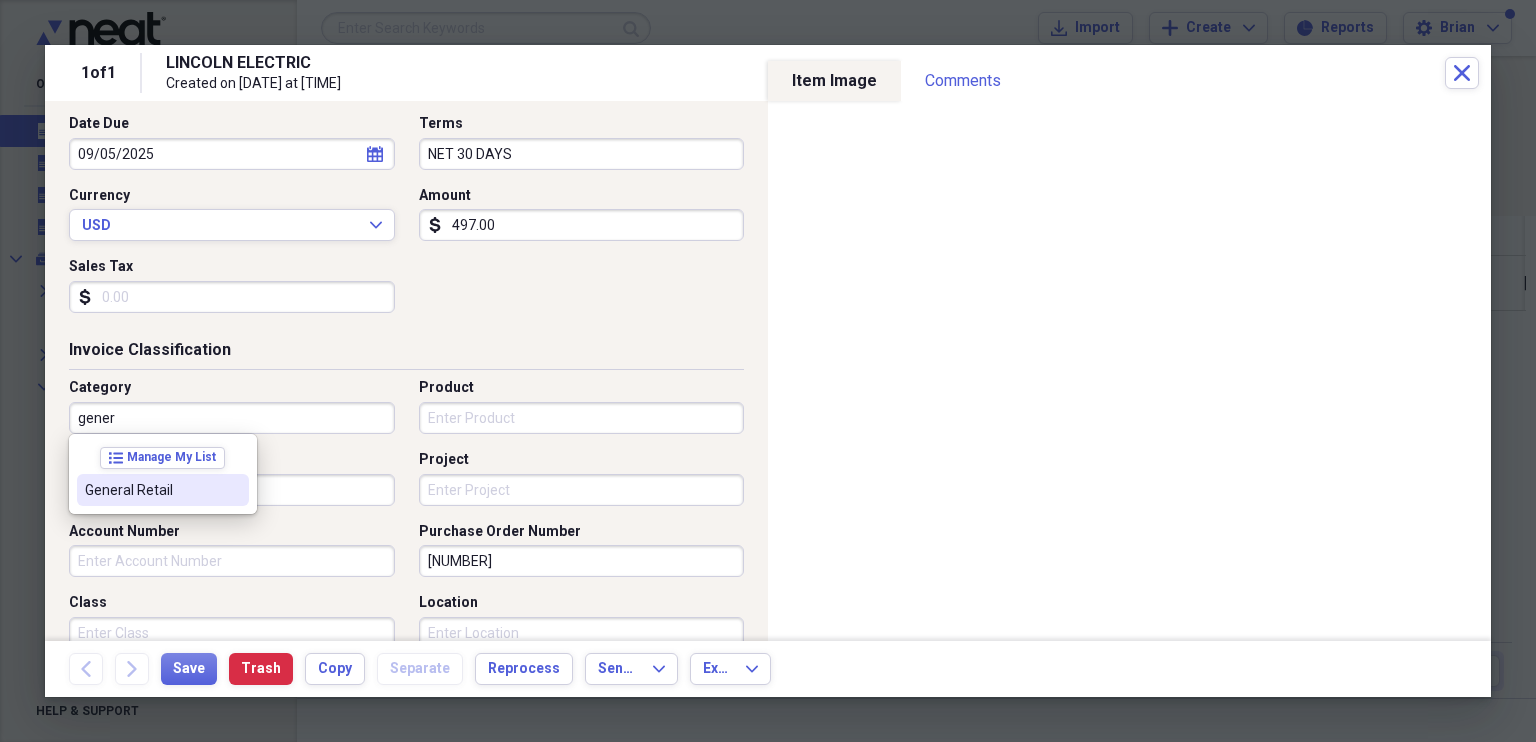 click on "General Retail" at bounding box center [151, 490] 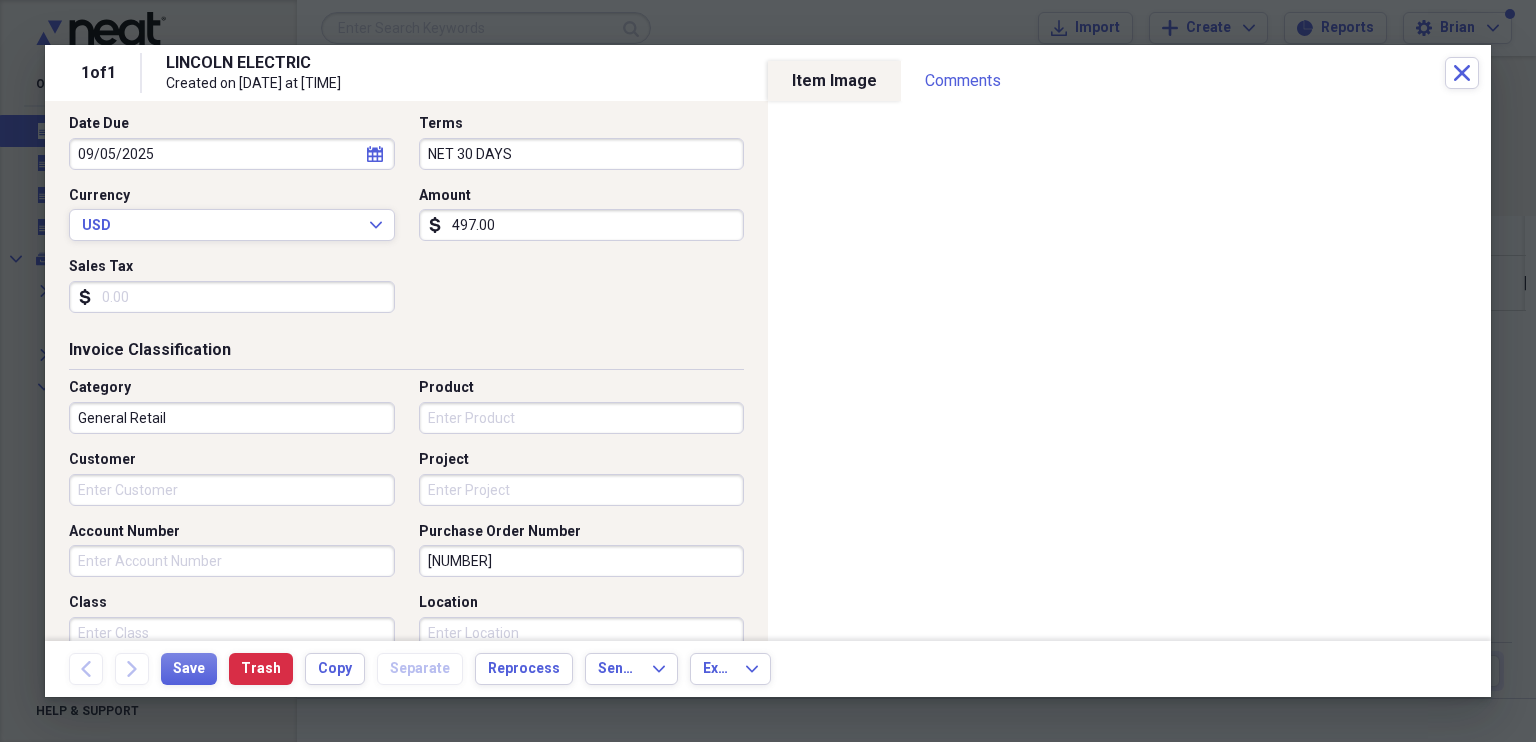 click on "Account Number" at bounding box center (232, 561) 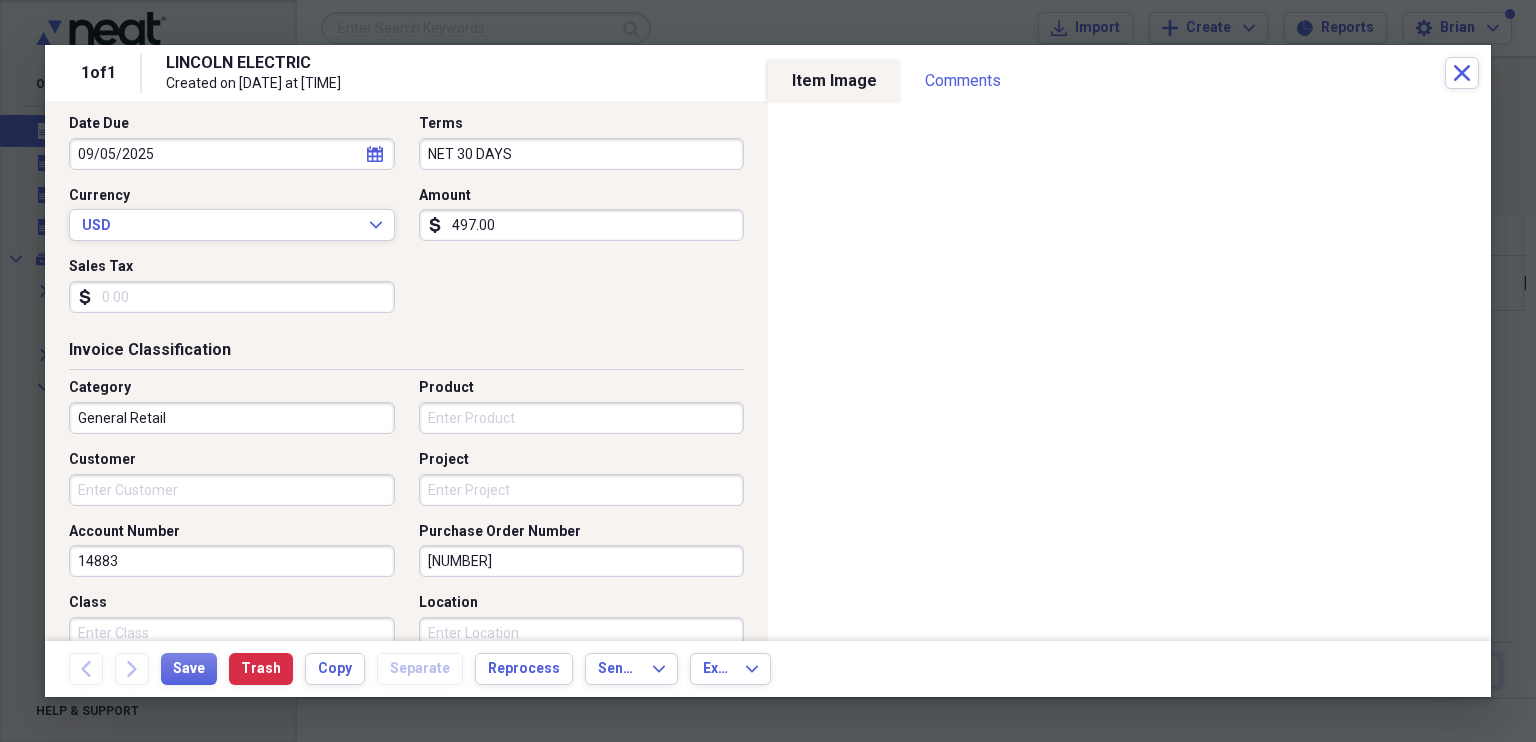 type on "14883" 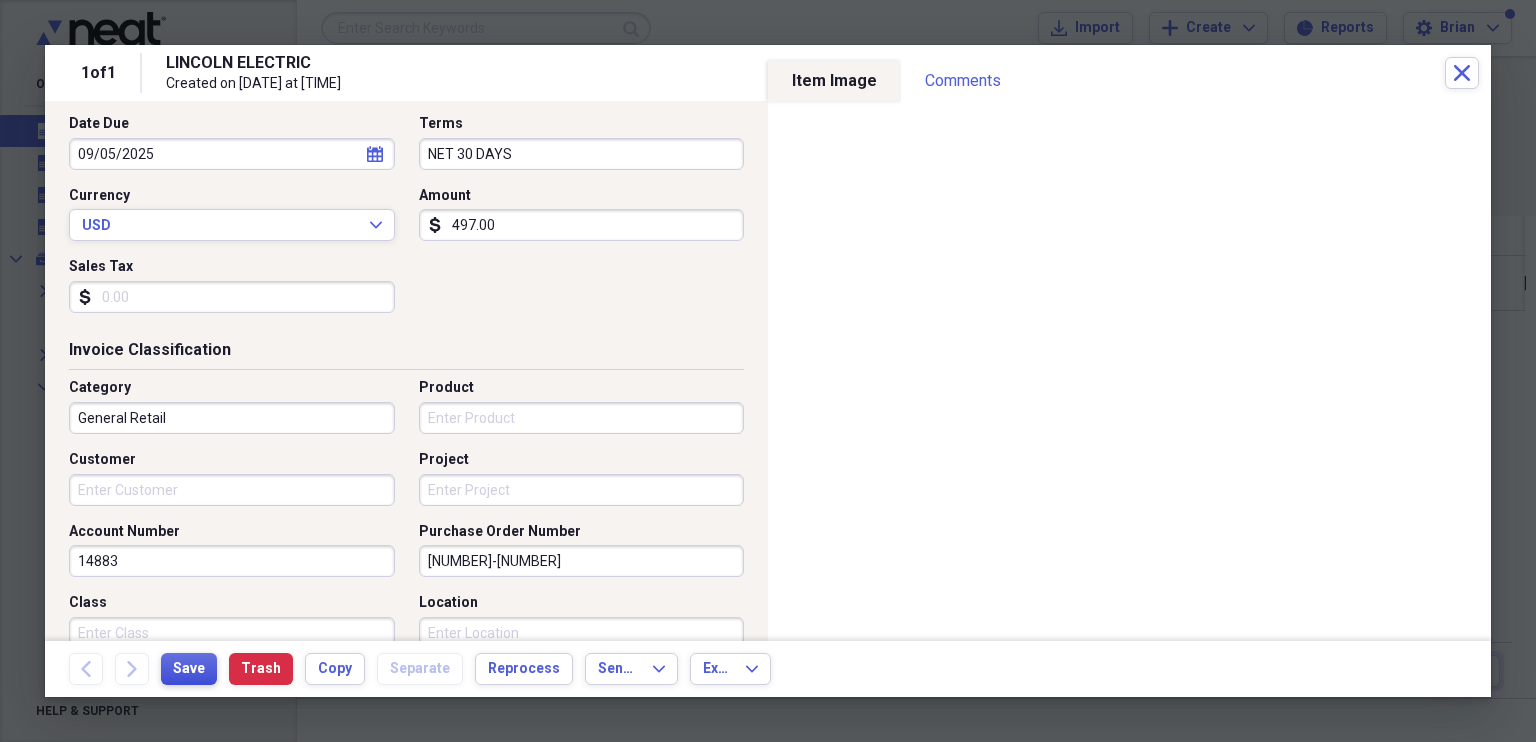 type on "[NUMBER]-[NUMBER]" 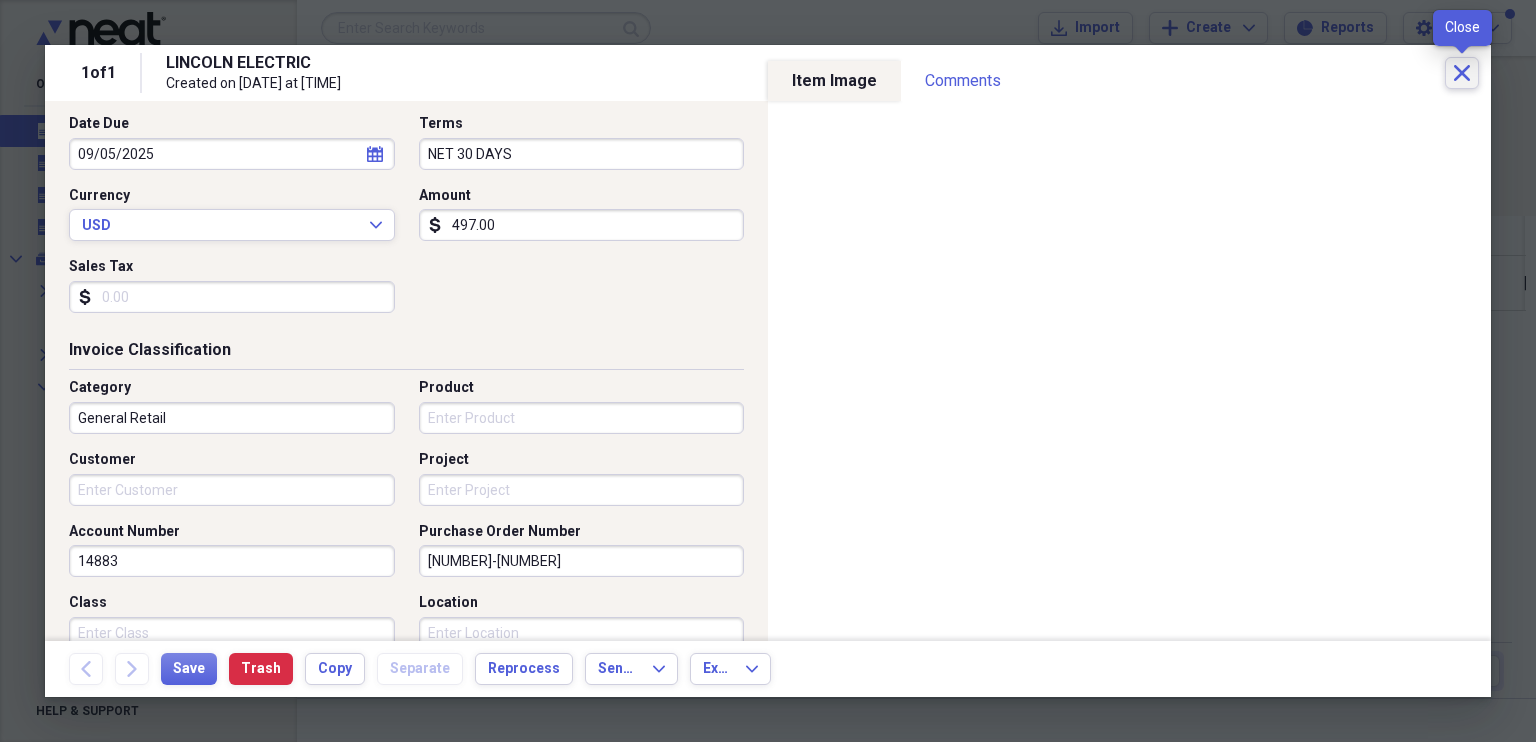 click on "Close" 